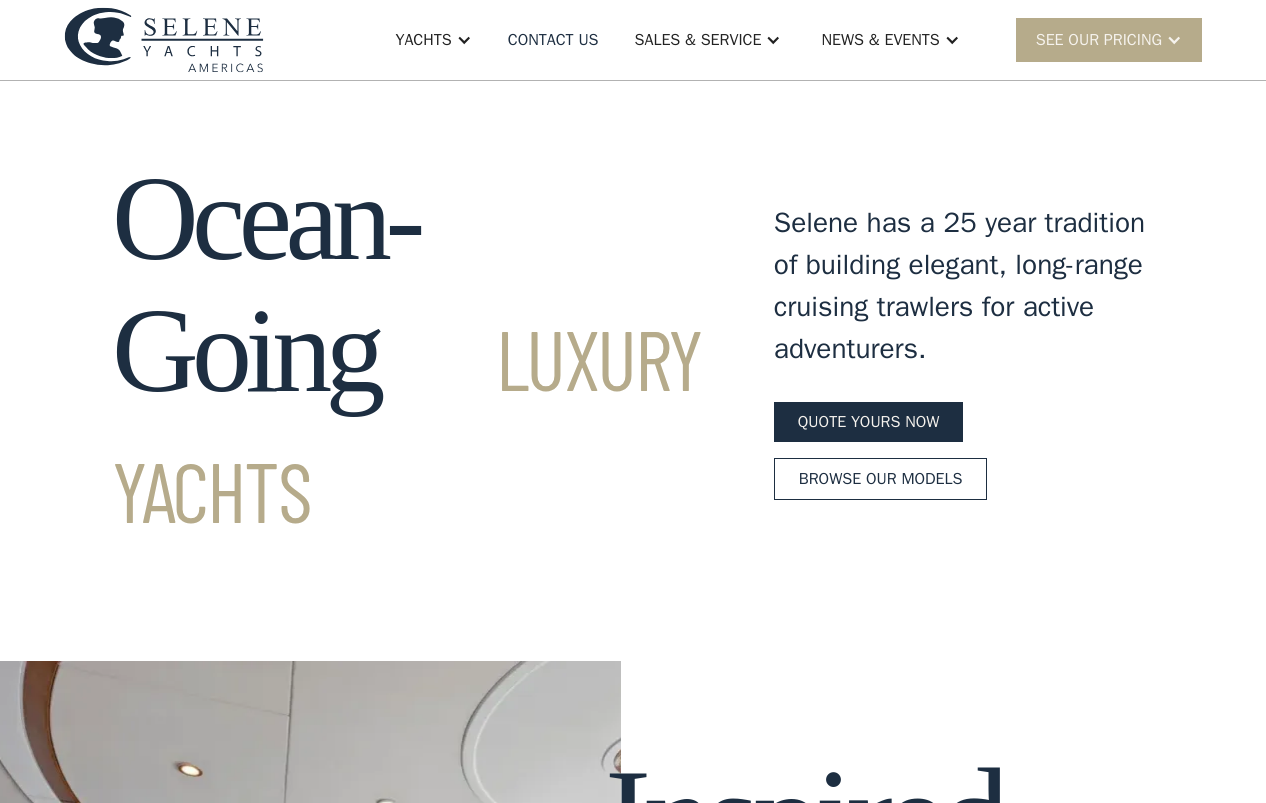 scroll, scrollTop: 0, scrollLeft: 0, axis: both 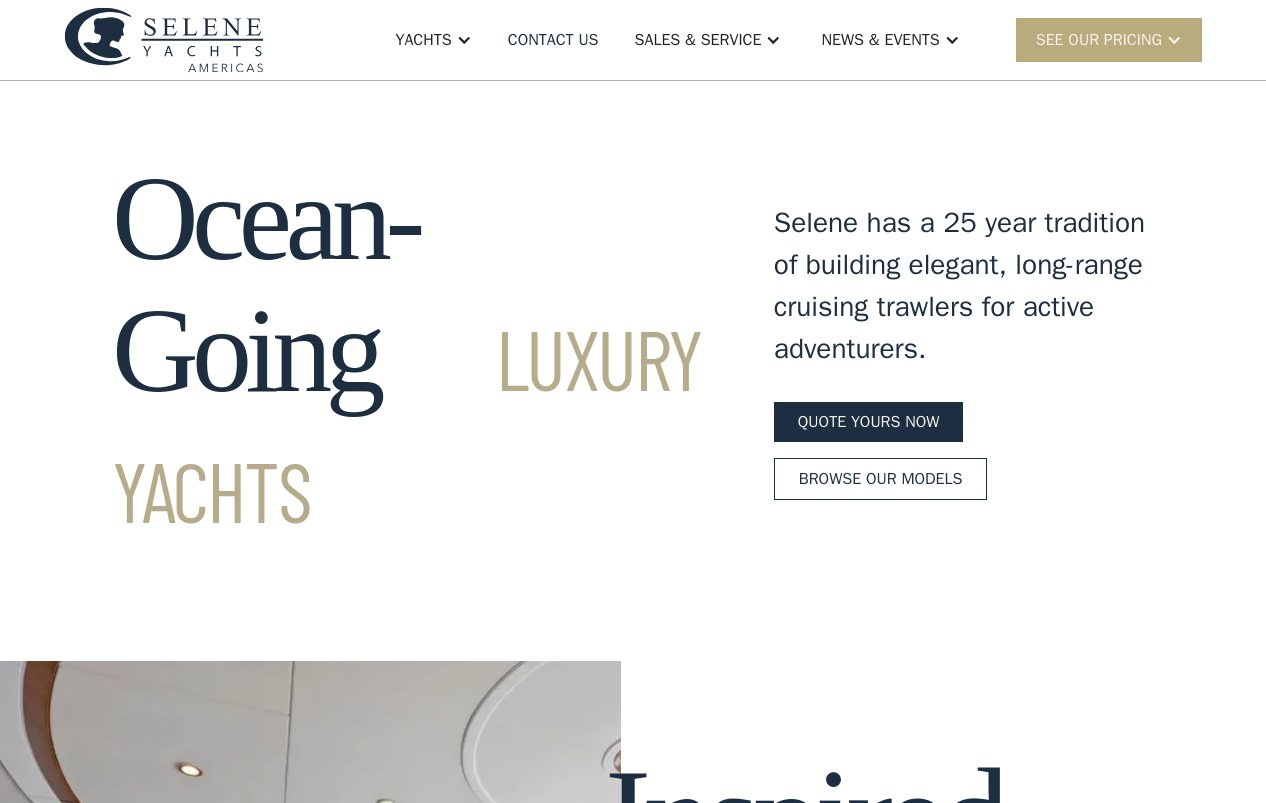 click on "SEE Our Pricing" at bounding box center (1109, 39) 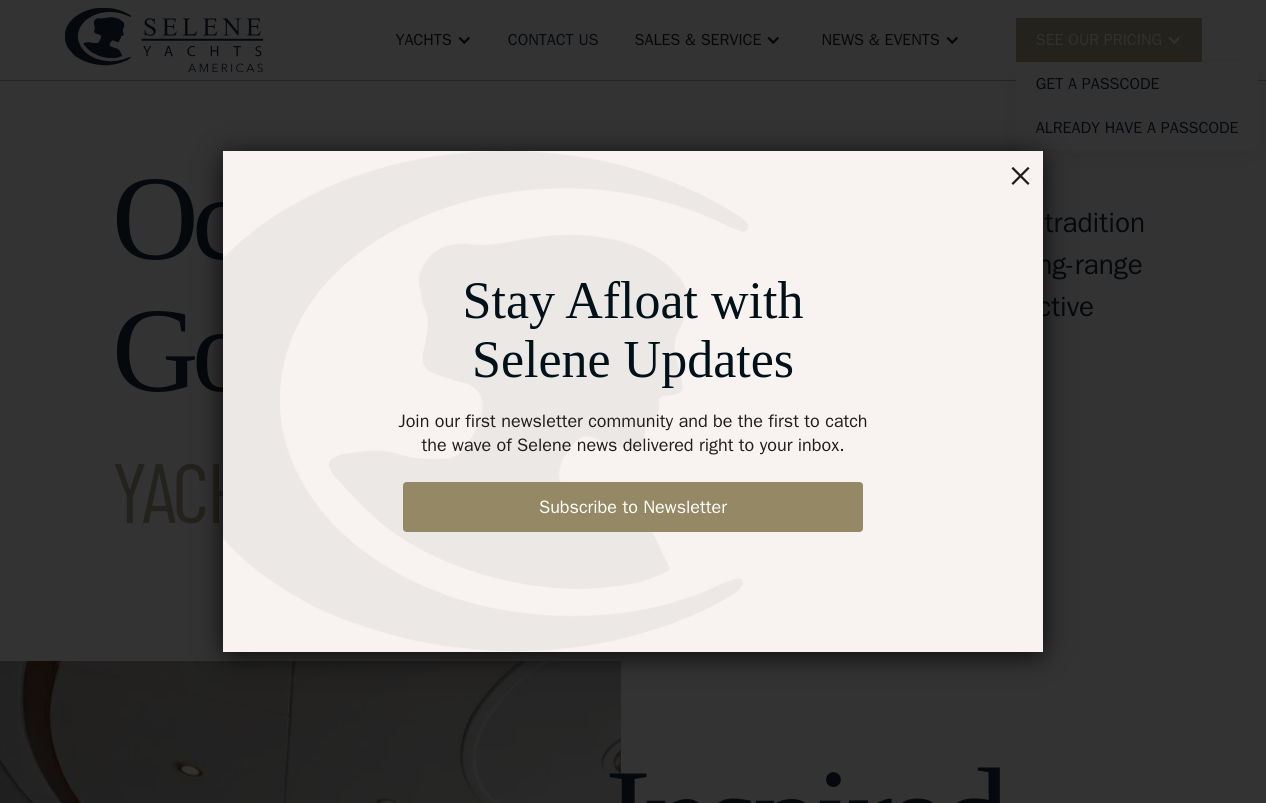 click on "×" at bounding box center (1020, 174) 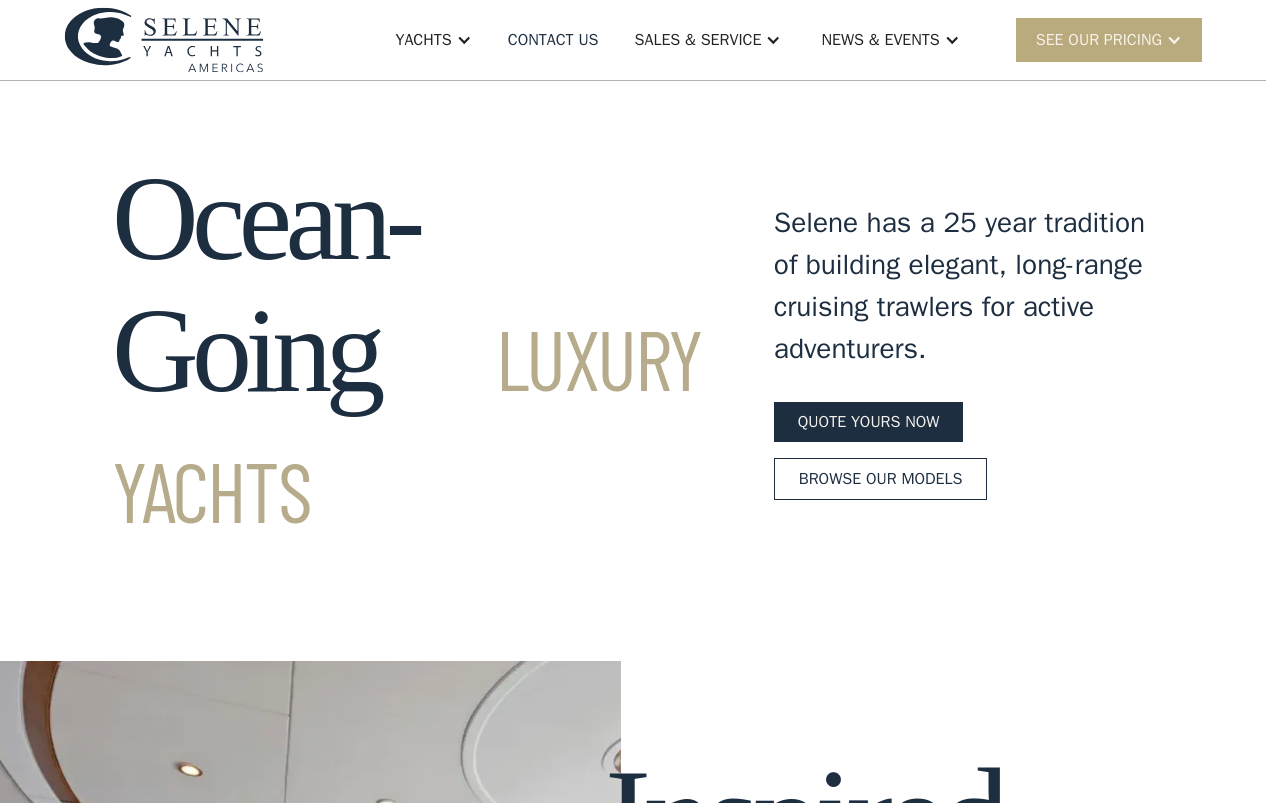 click on "SEE Our Pricing" at bounding box center [1099, 40] 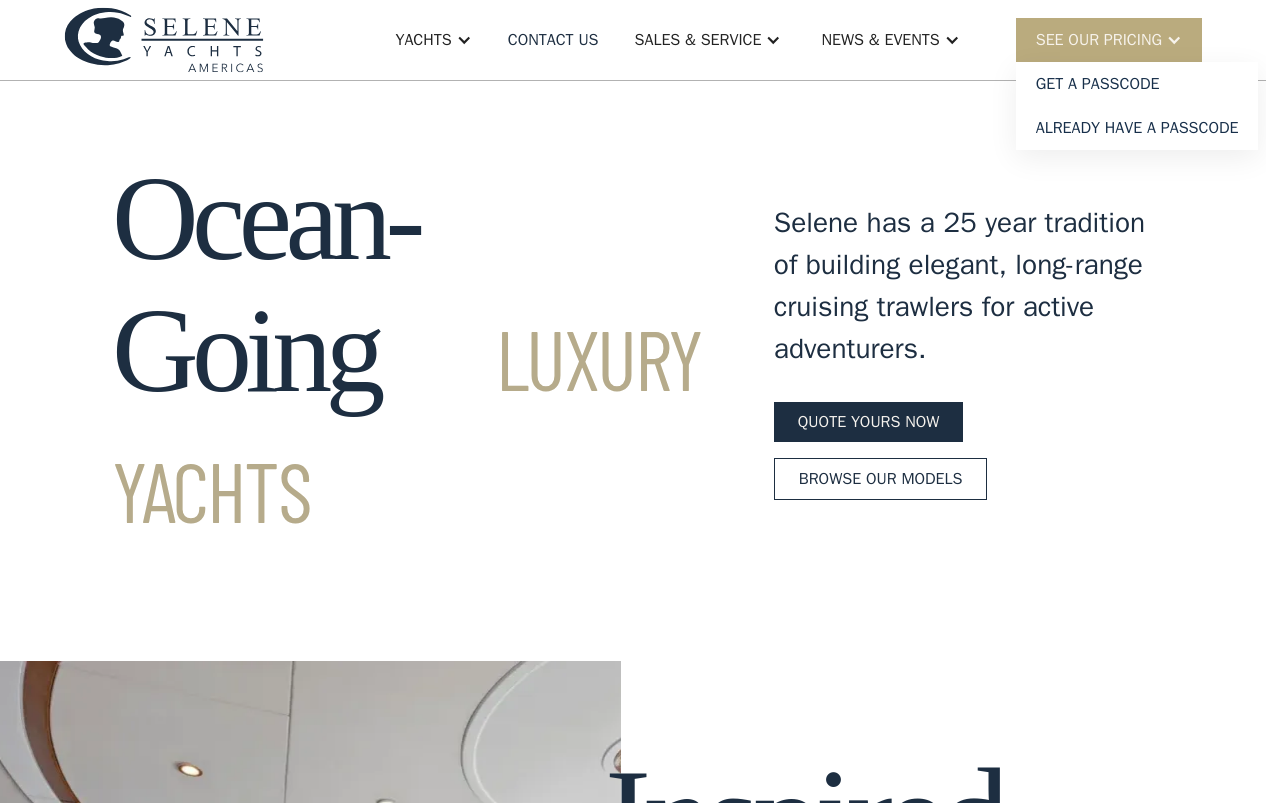 click on "SEE Our Pricing" at bounding box center [1099, 40] 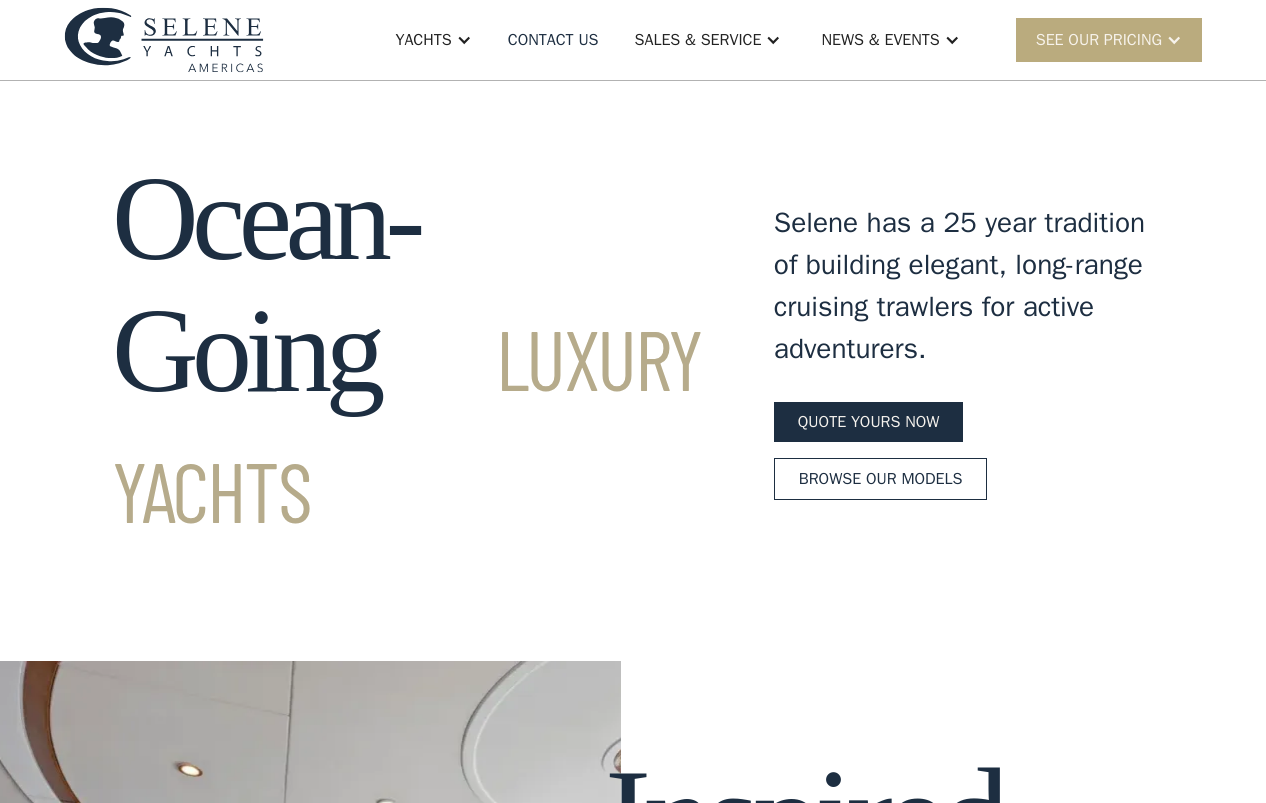 click on "SEE Our Pricing" at bounding box center [1099, 40] 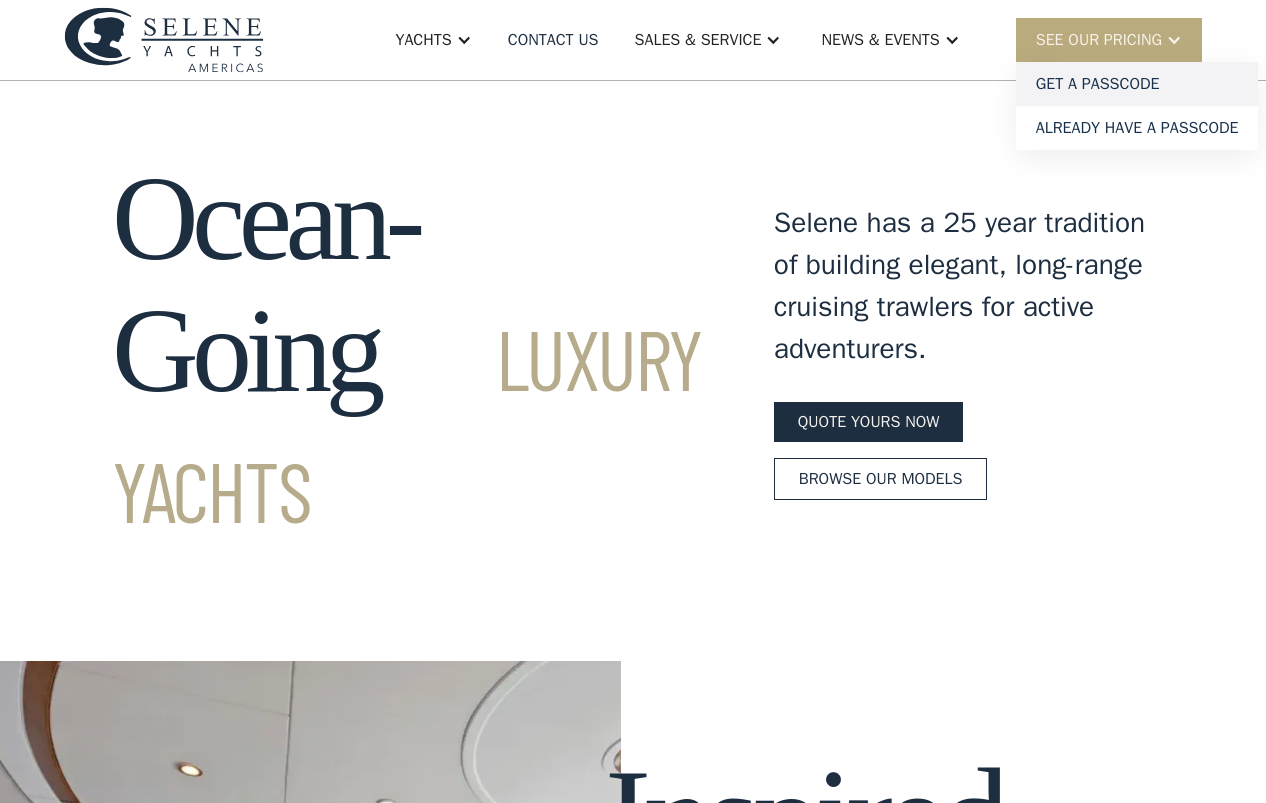 click on "Get a PASSCODE" at bounding box center [1137, 84] 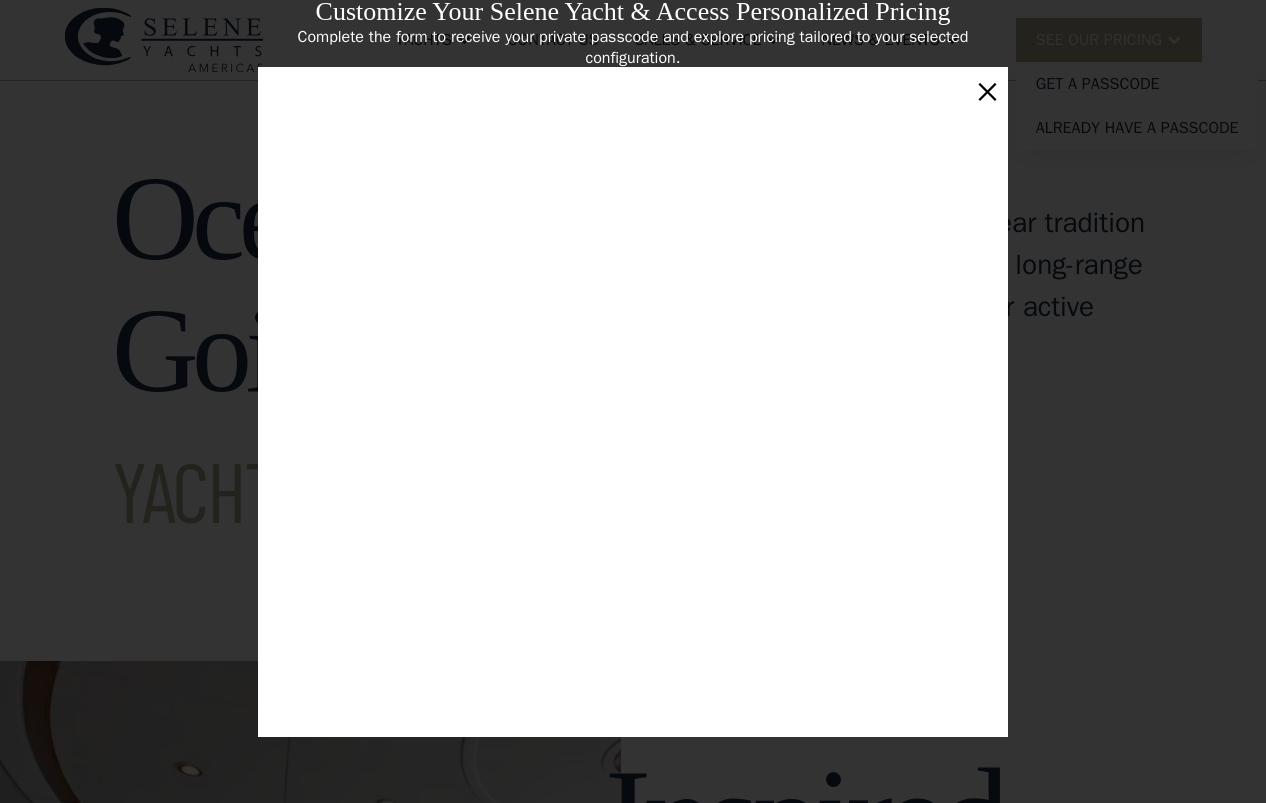 scroll, scrollTop: 339, scrollLeft: 0, axis: vertical 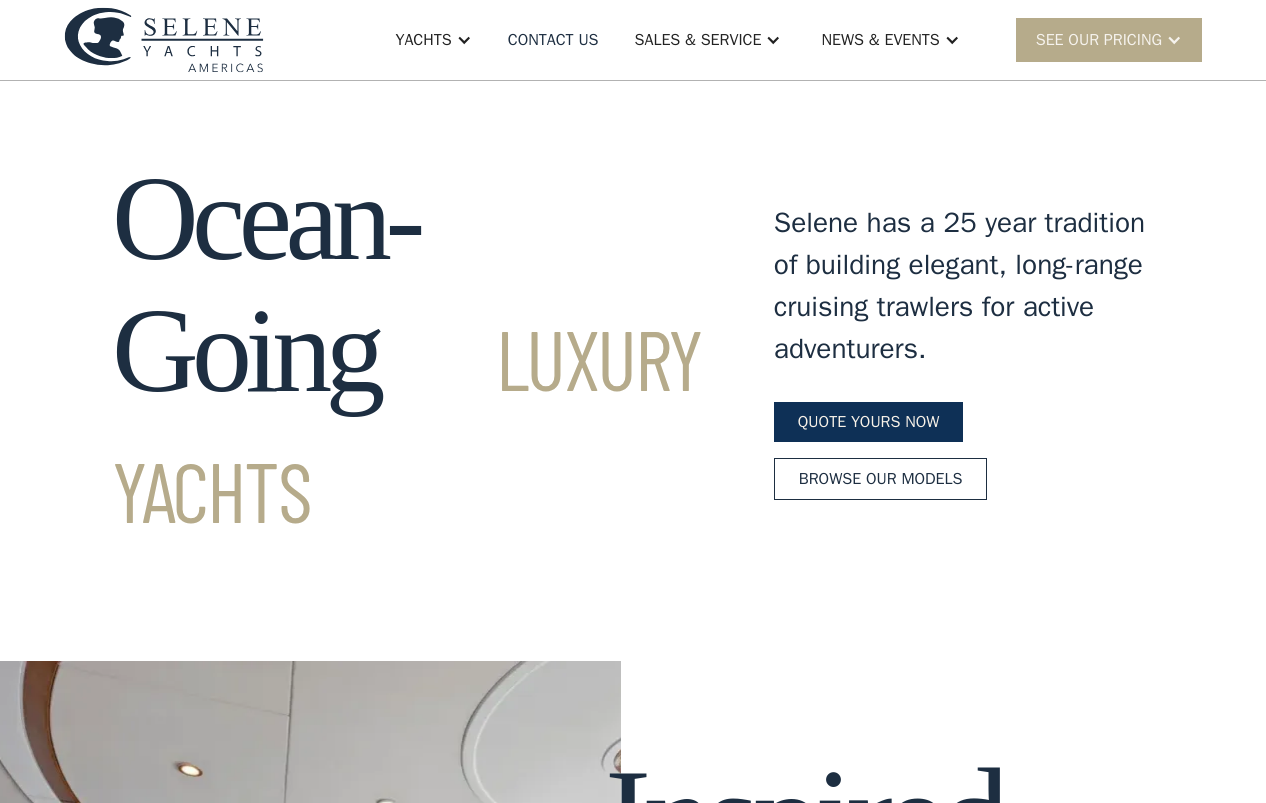 click on "Quote yours now" at bounding box center (869, 422) 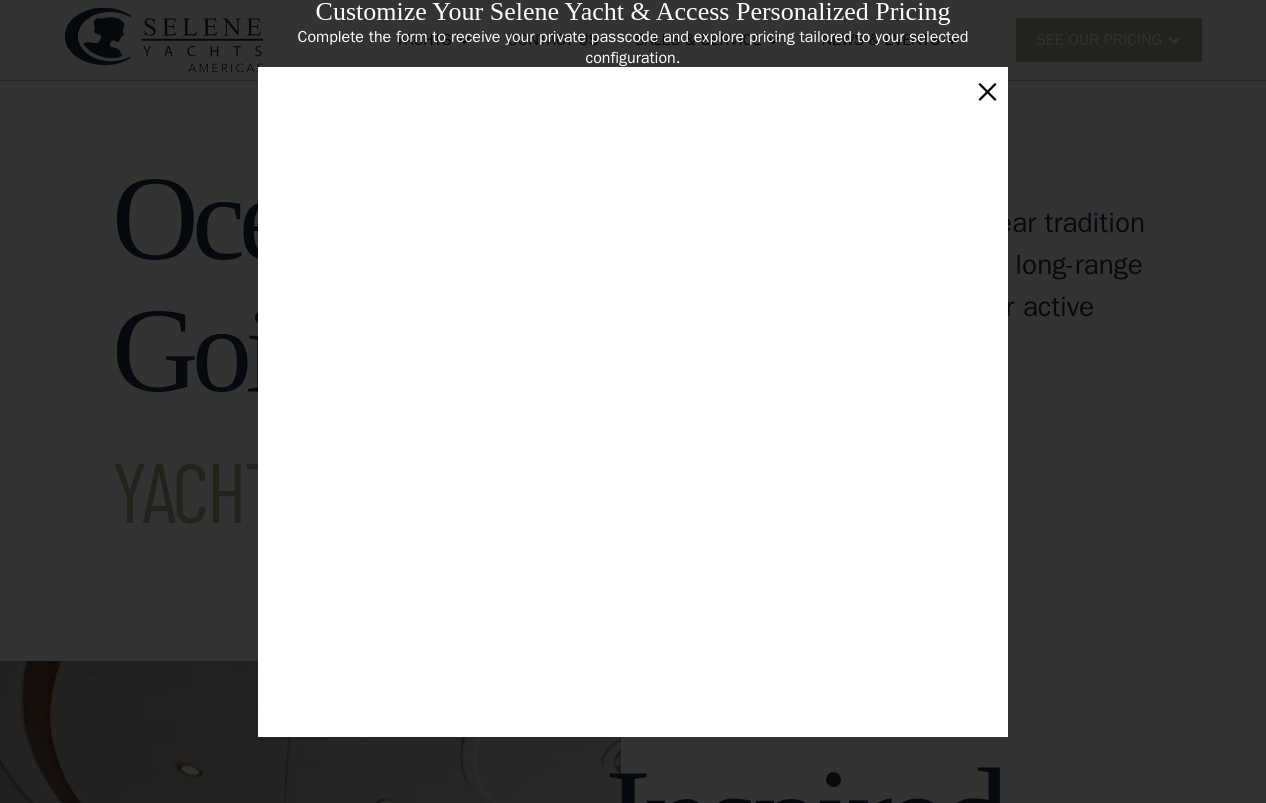 click on "×" at bounding box center (987, 90) 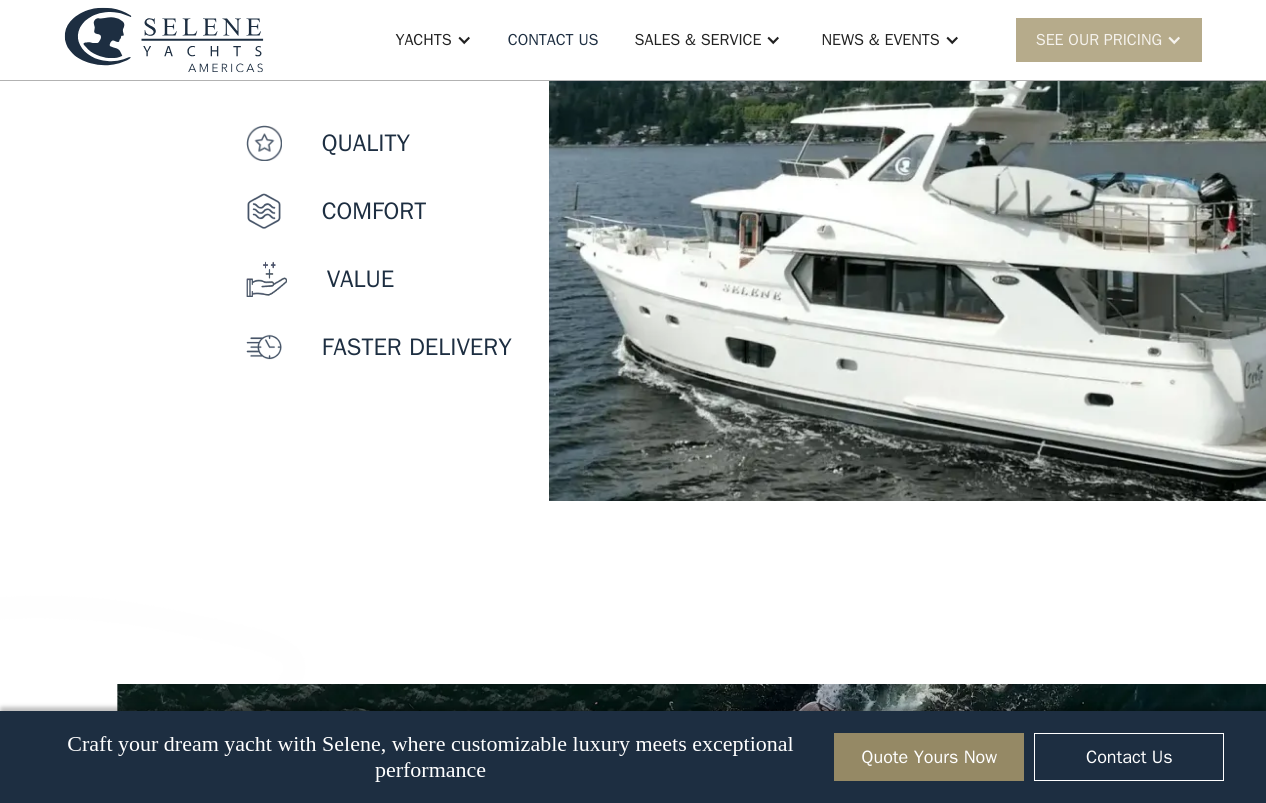 scroll, scrollTop: 1916, scrollLeft: 0, axis: vertical 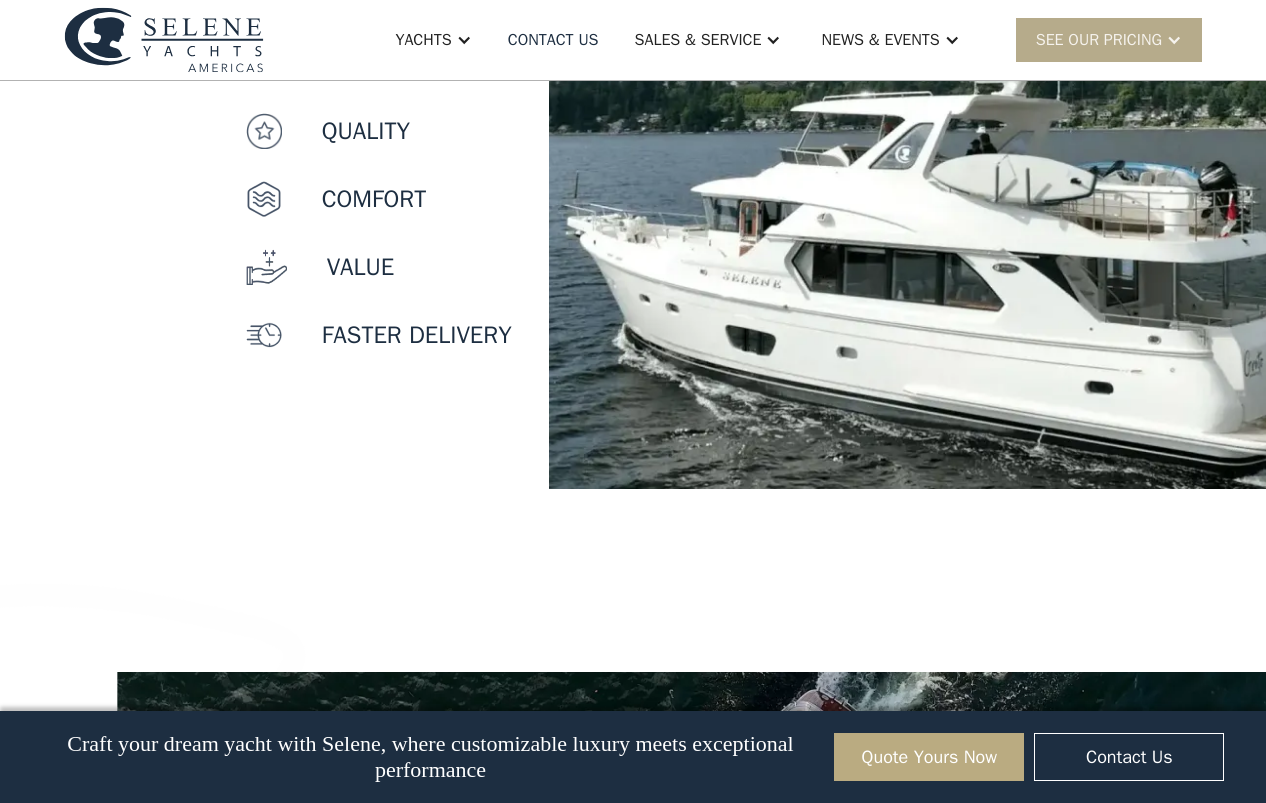 click on "Quote Yours Now" at bounding box center [929, 757] 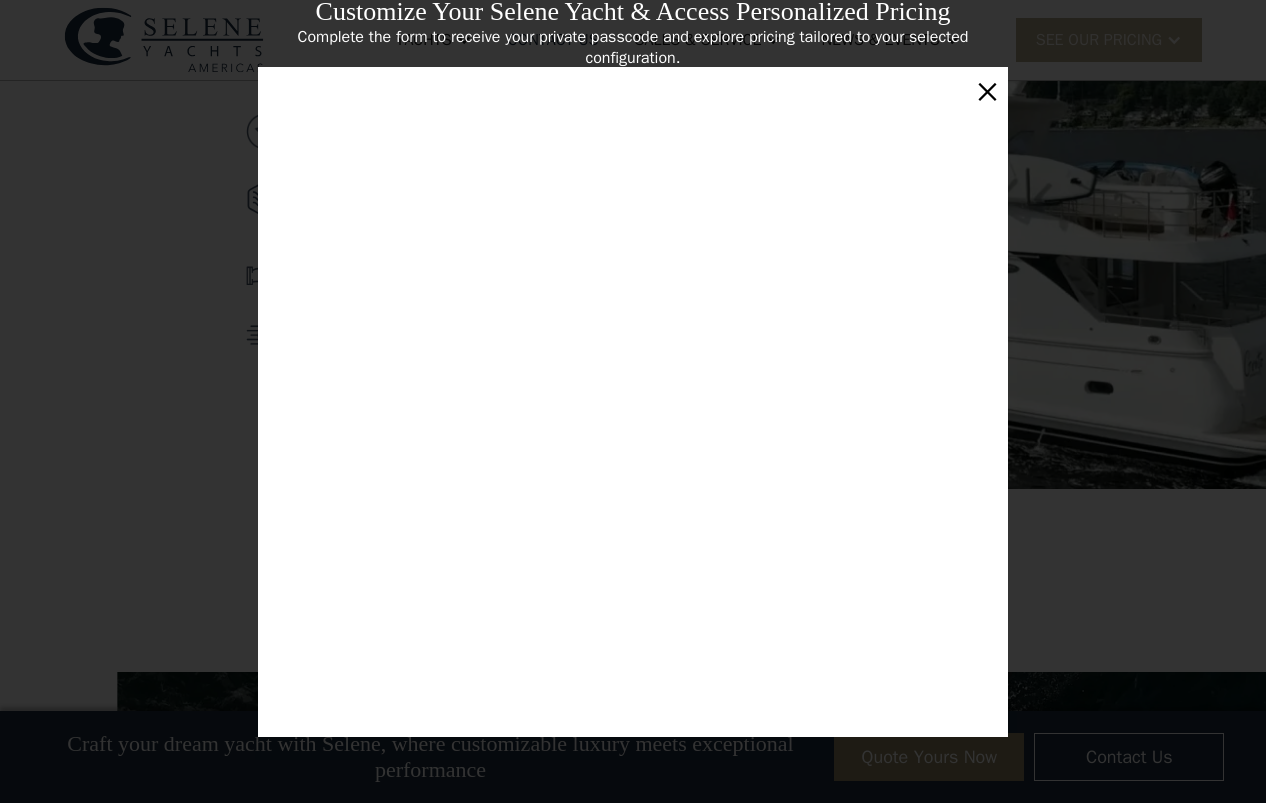 click on "×" at bounding box center (987, 90) 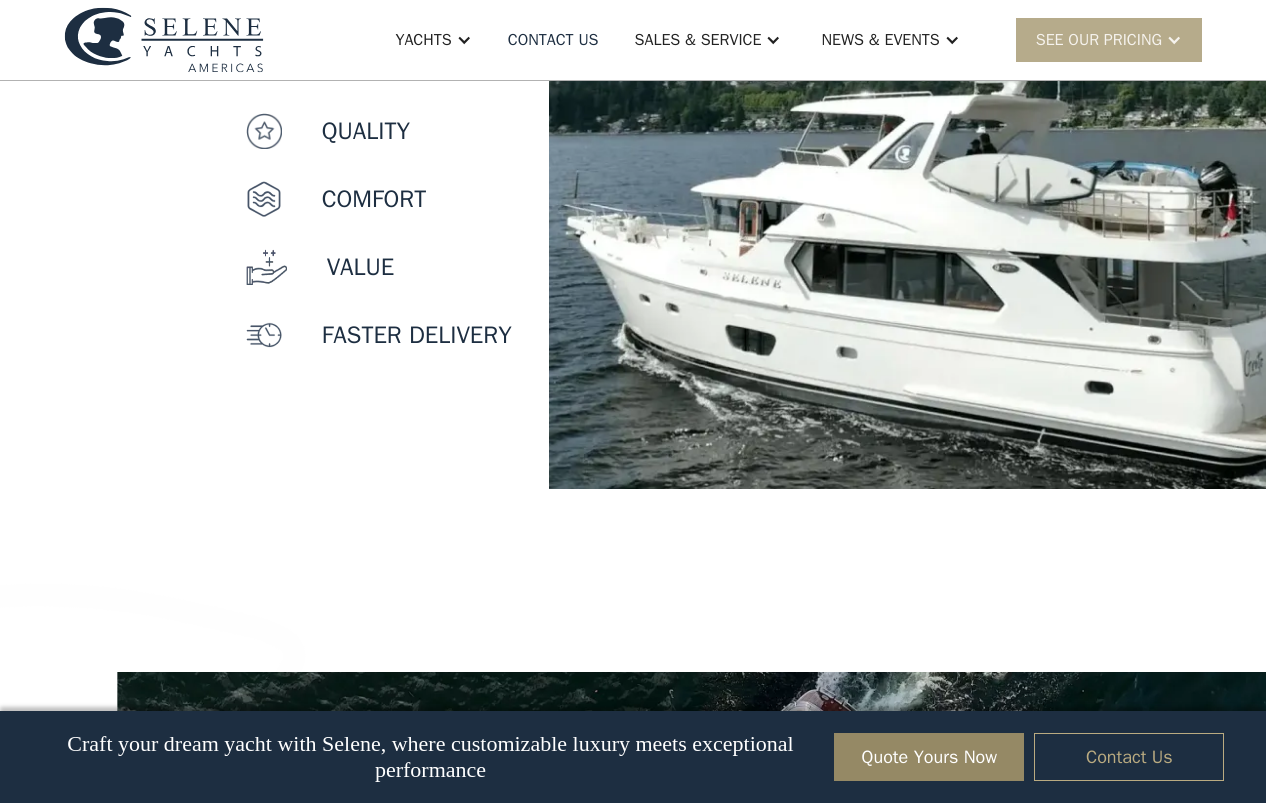 click on "Contact Us" at bounding box center (1129, 757) 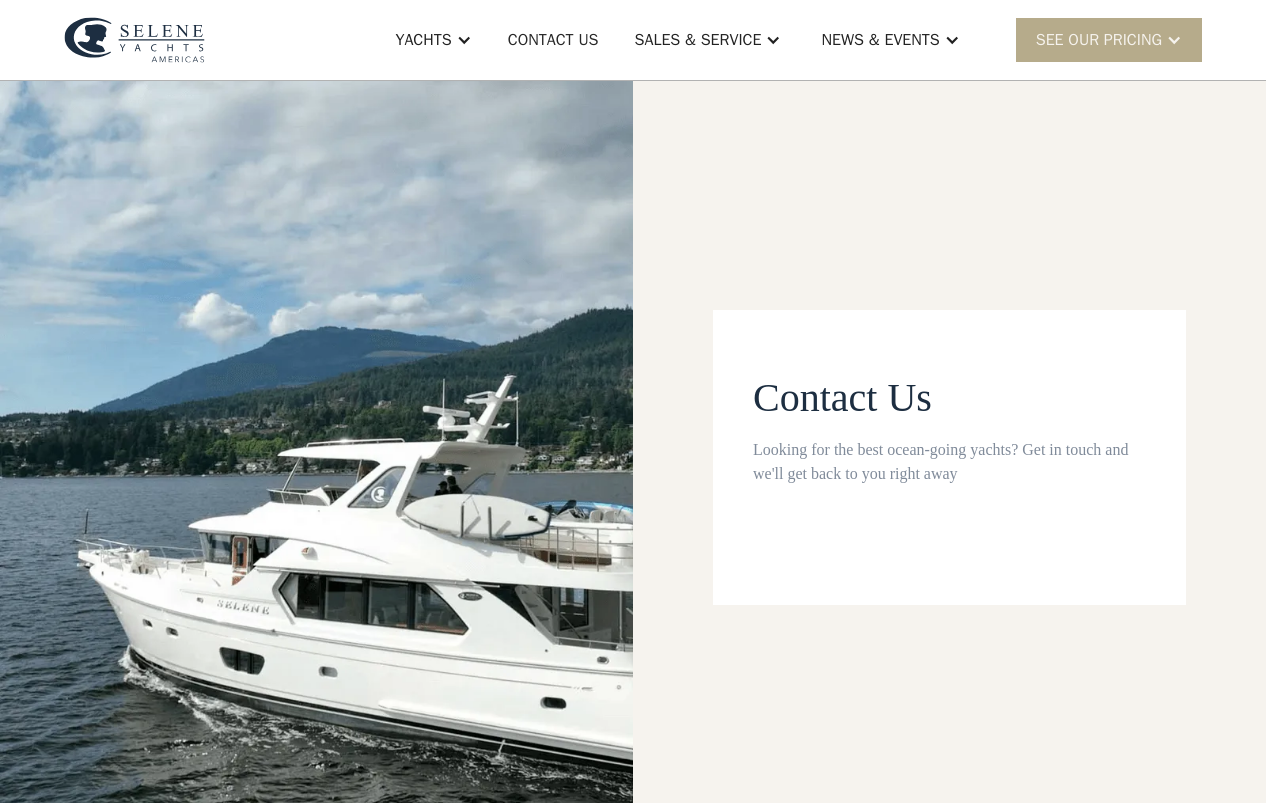scroll, scrollTop: 0, scrollLeft: 0, axis: both 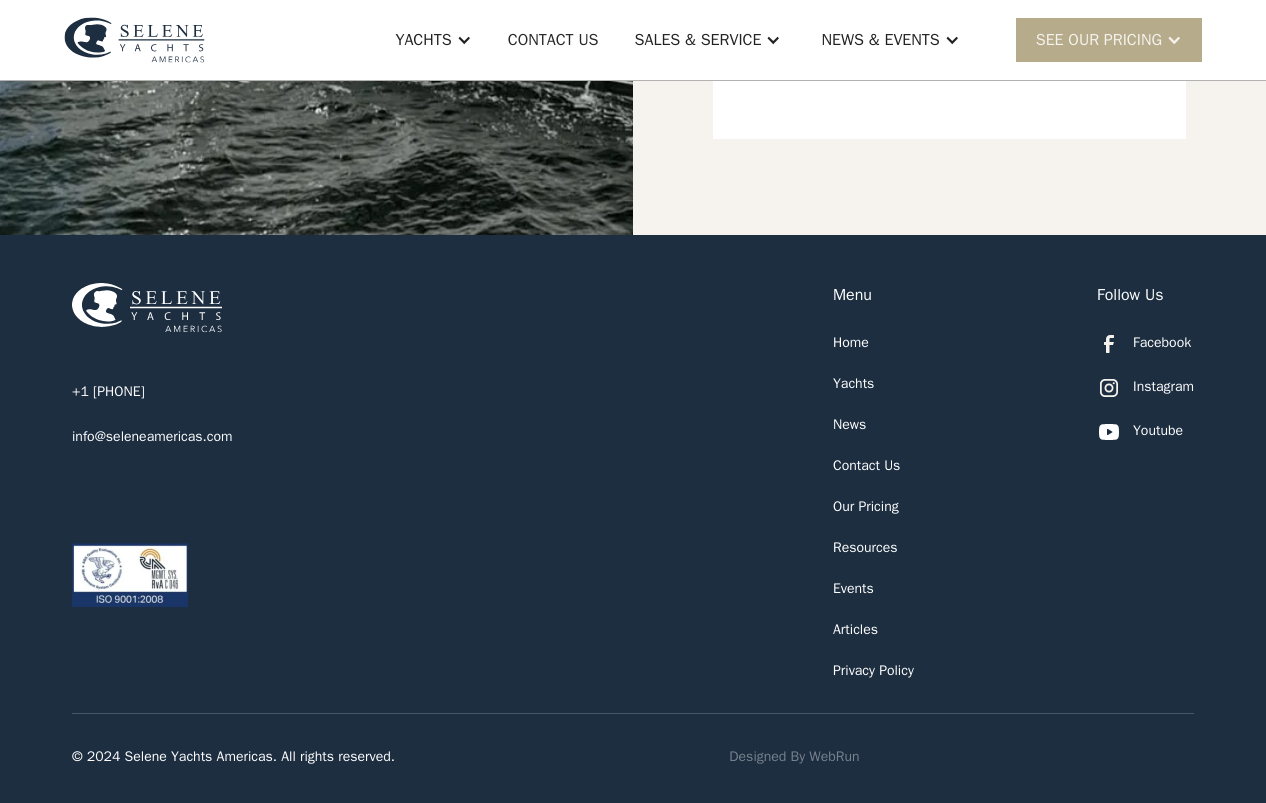 click on "Our Pricing" at bounding box center [866, 506] 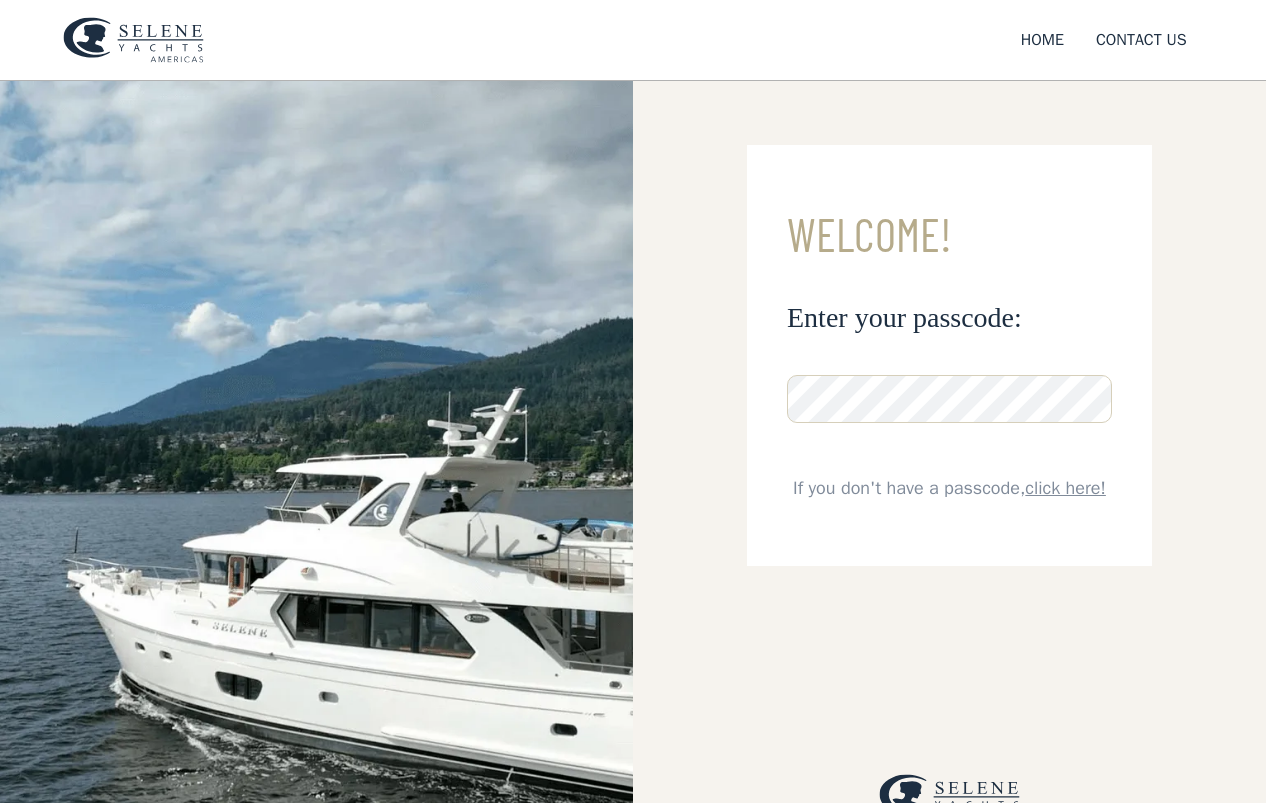 scroll, scrollTop: 0, scrollLeft: 0, axis: both 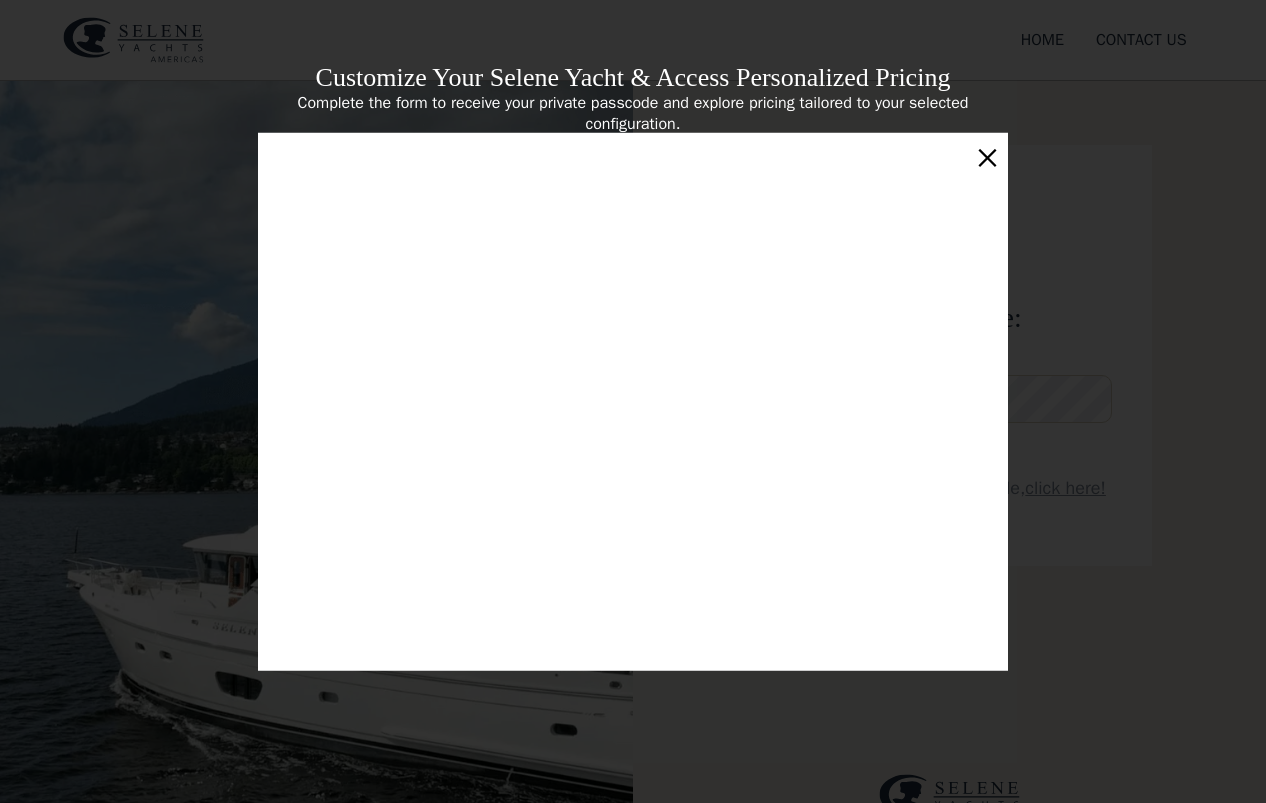 click on "×" at bounding box center (987, 155) 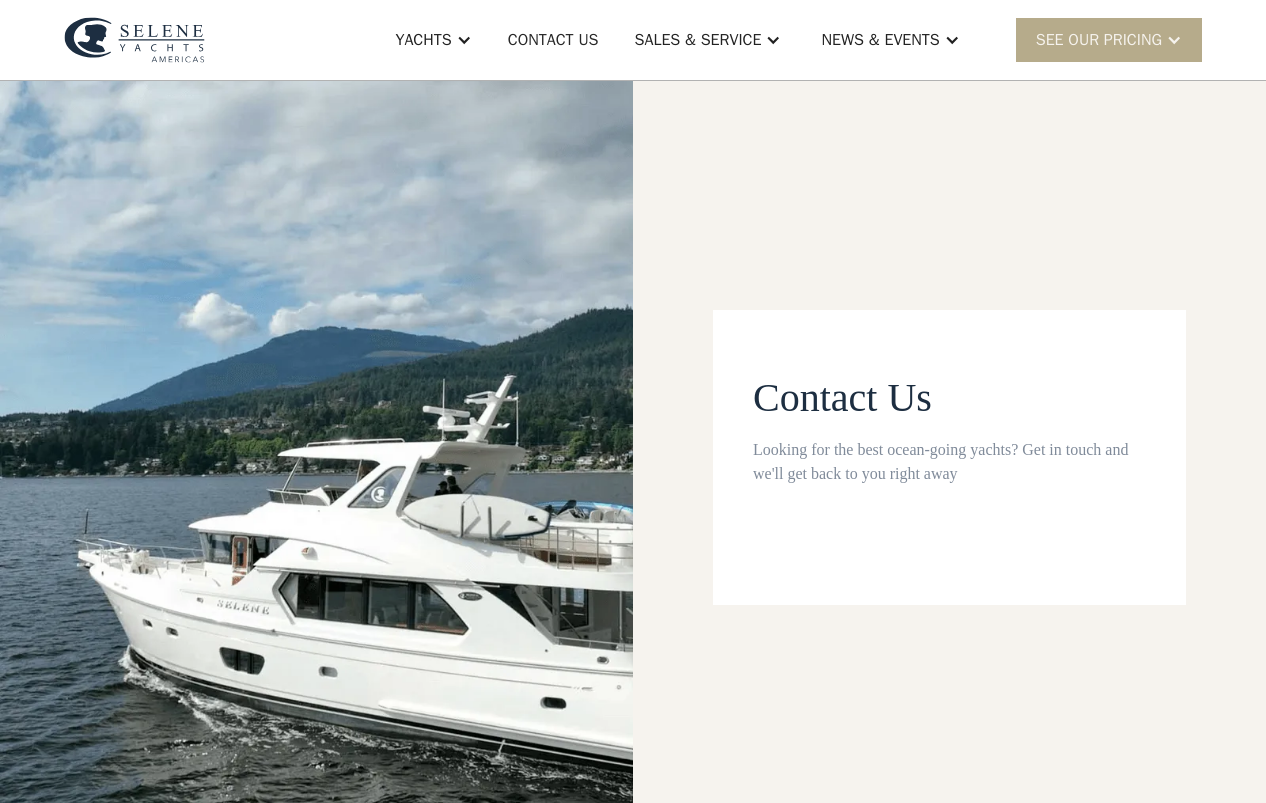 scroll, scrollTop: 0, scrollLeft: 0, axis: both 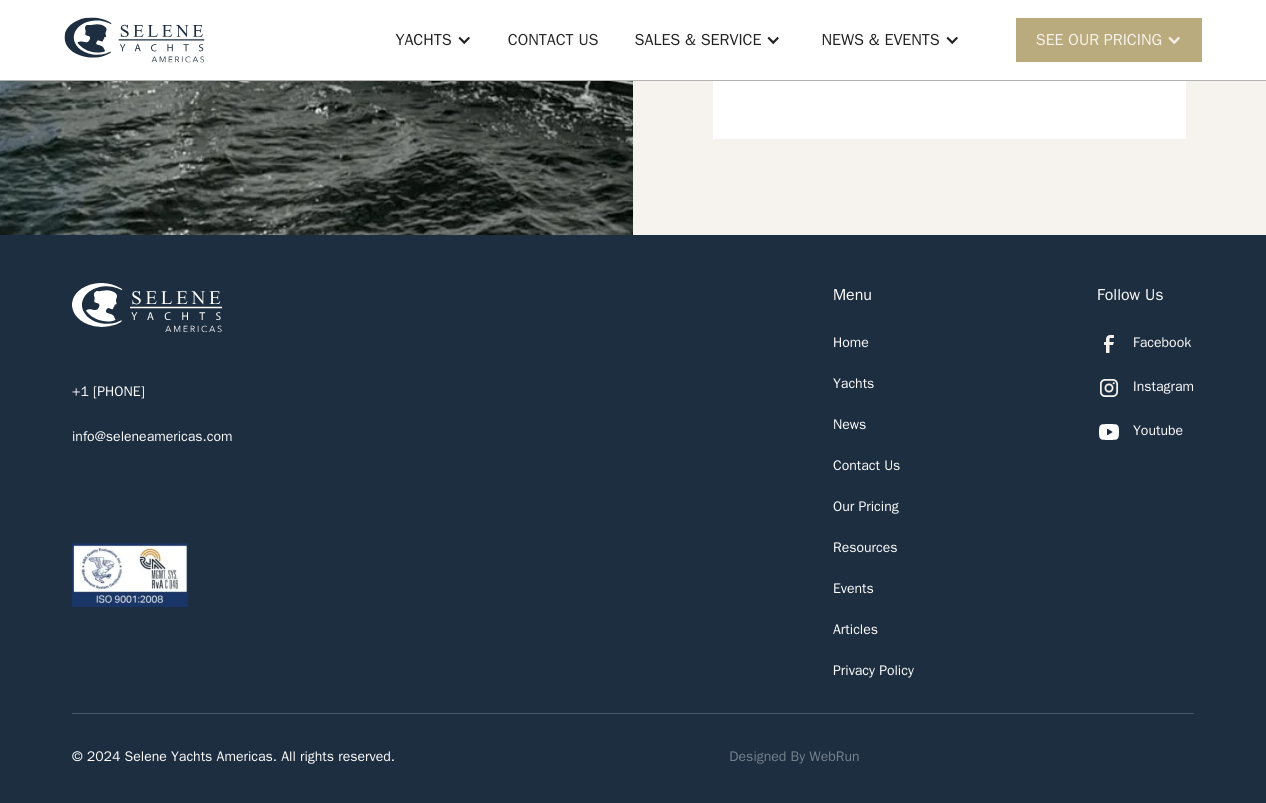 click on "SEE Our Pricing" at bounding box center (1099, 40) 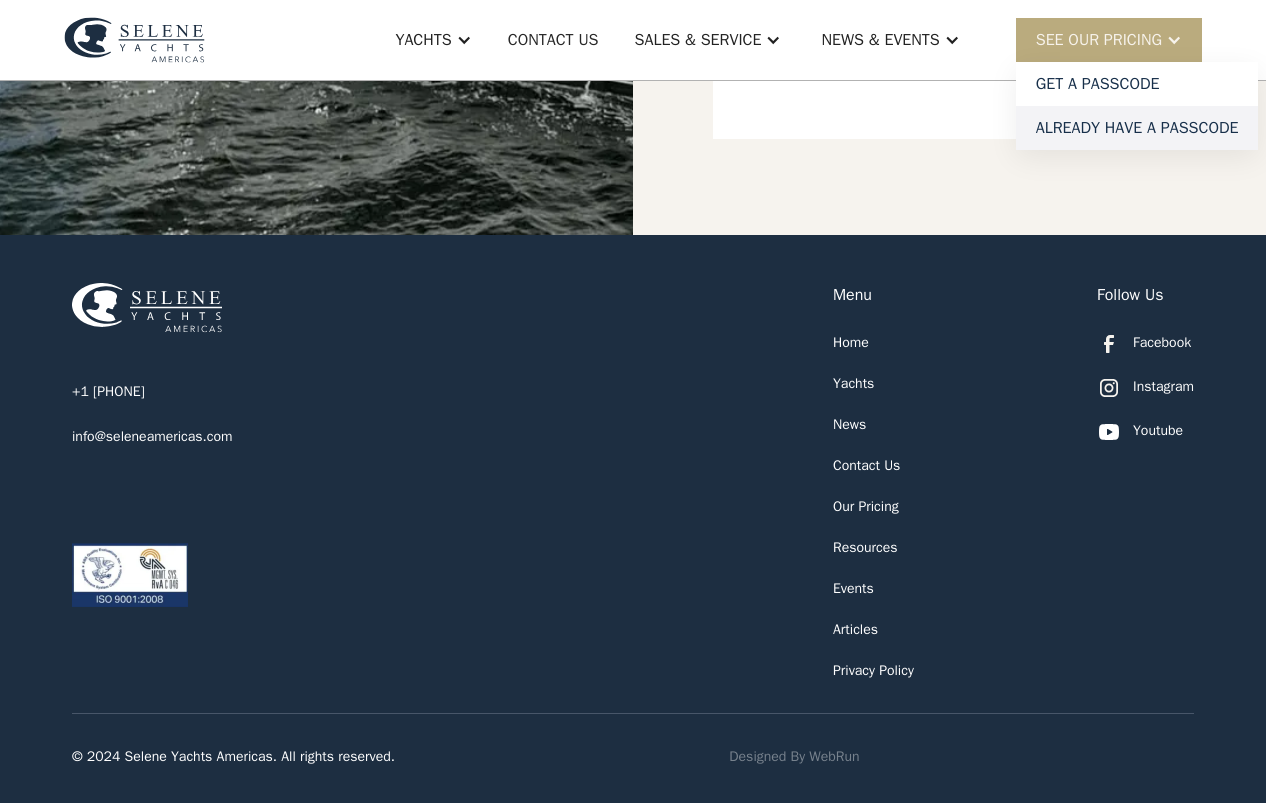 click on "Already have a passcode" at bounding box center [1137, 128] 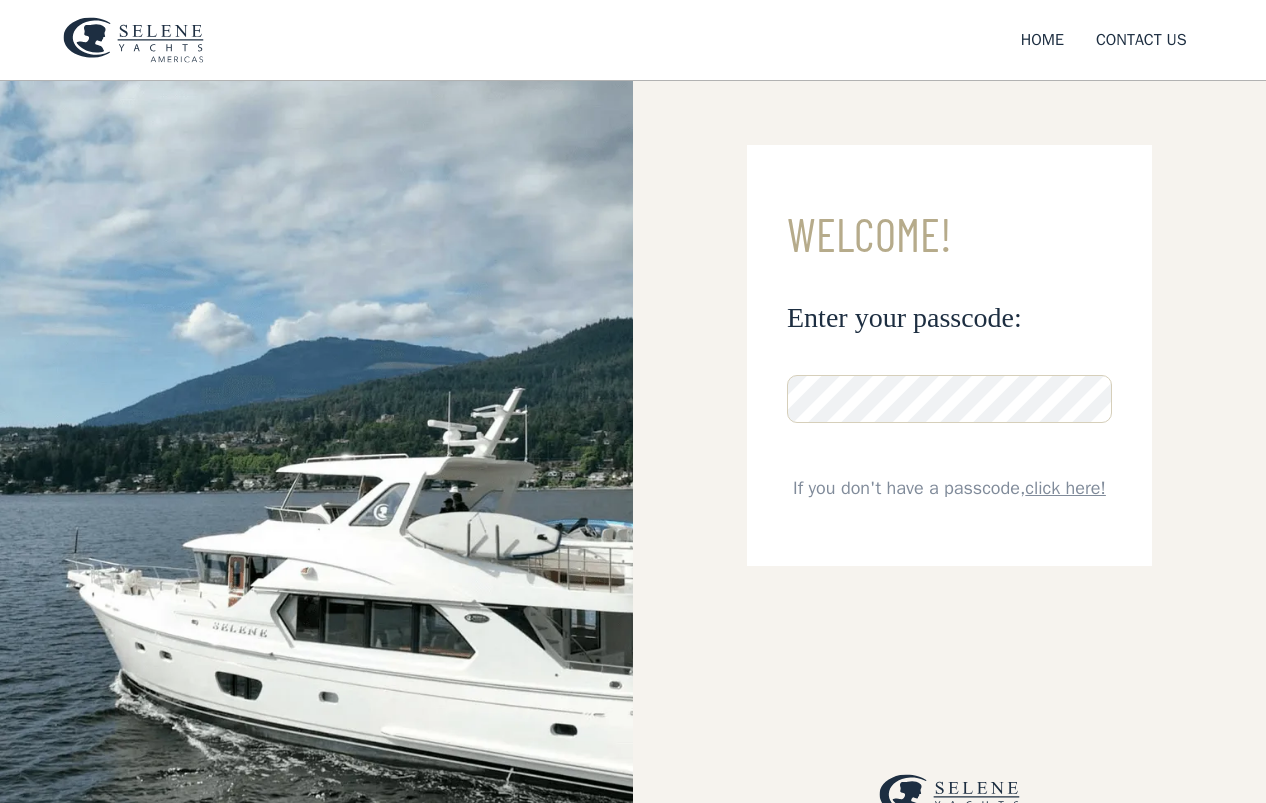 scroll, scrollTop: 0, scrollLeft: 0, axis: both 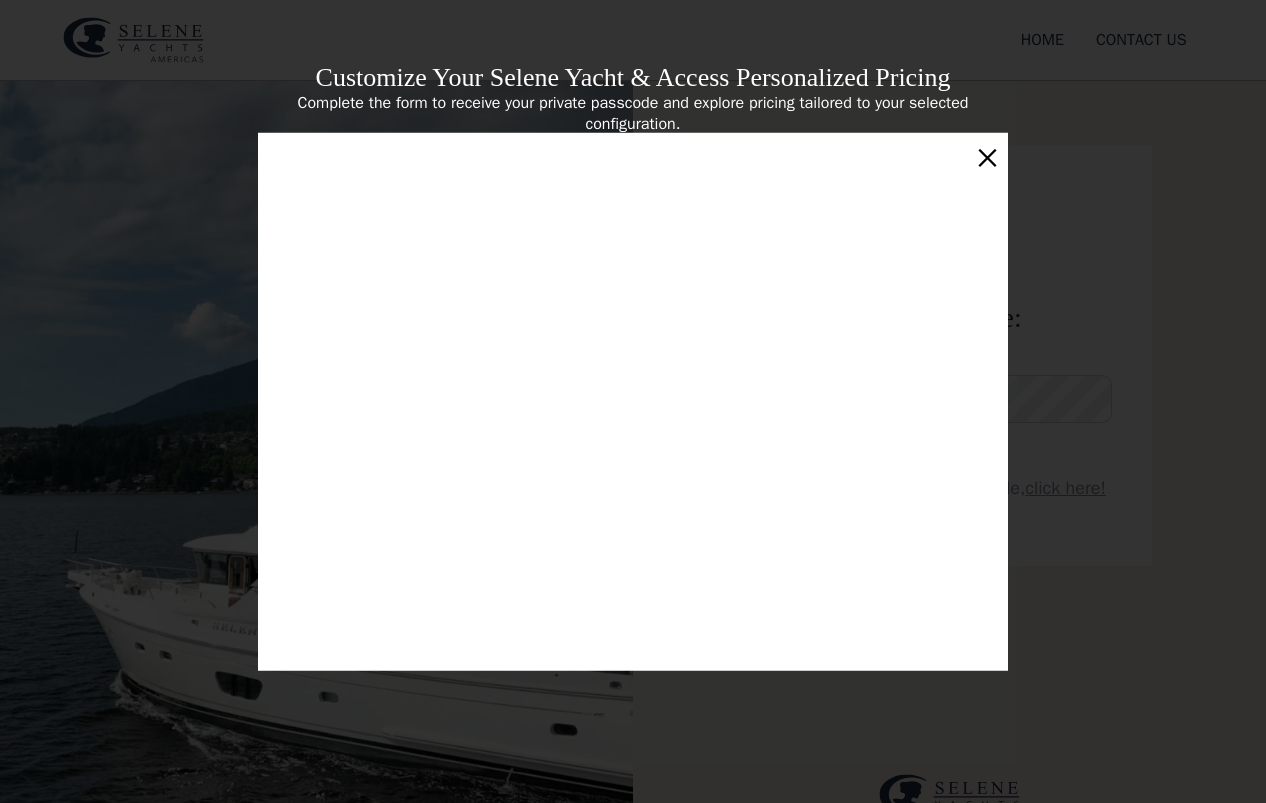 click on "×" at bounding box center (987, 155) 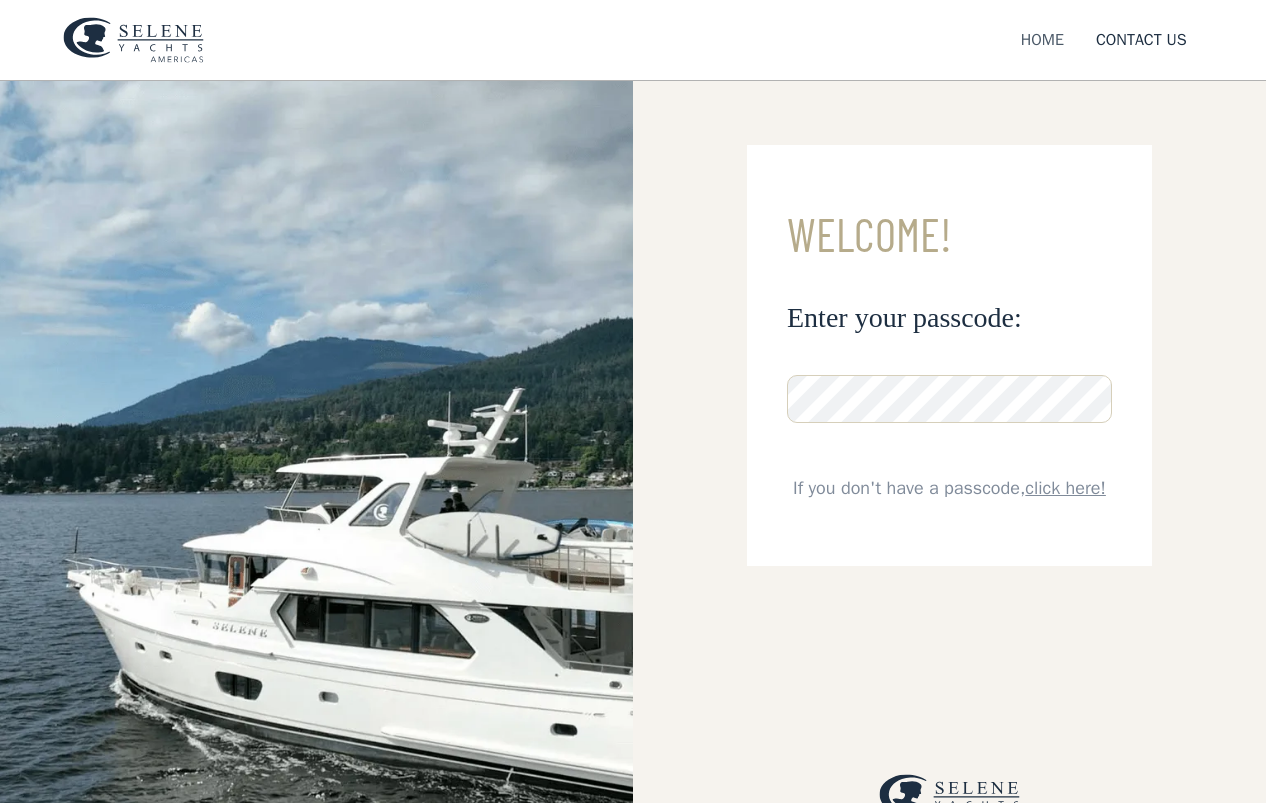 click on "Home" at bounding box center (1042, 40) 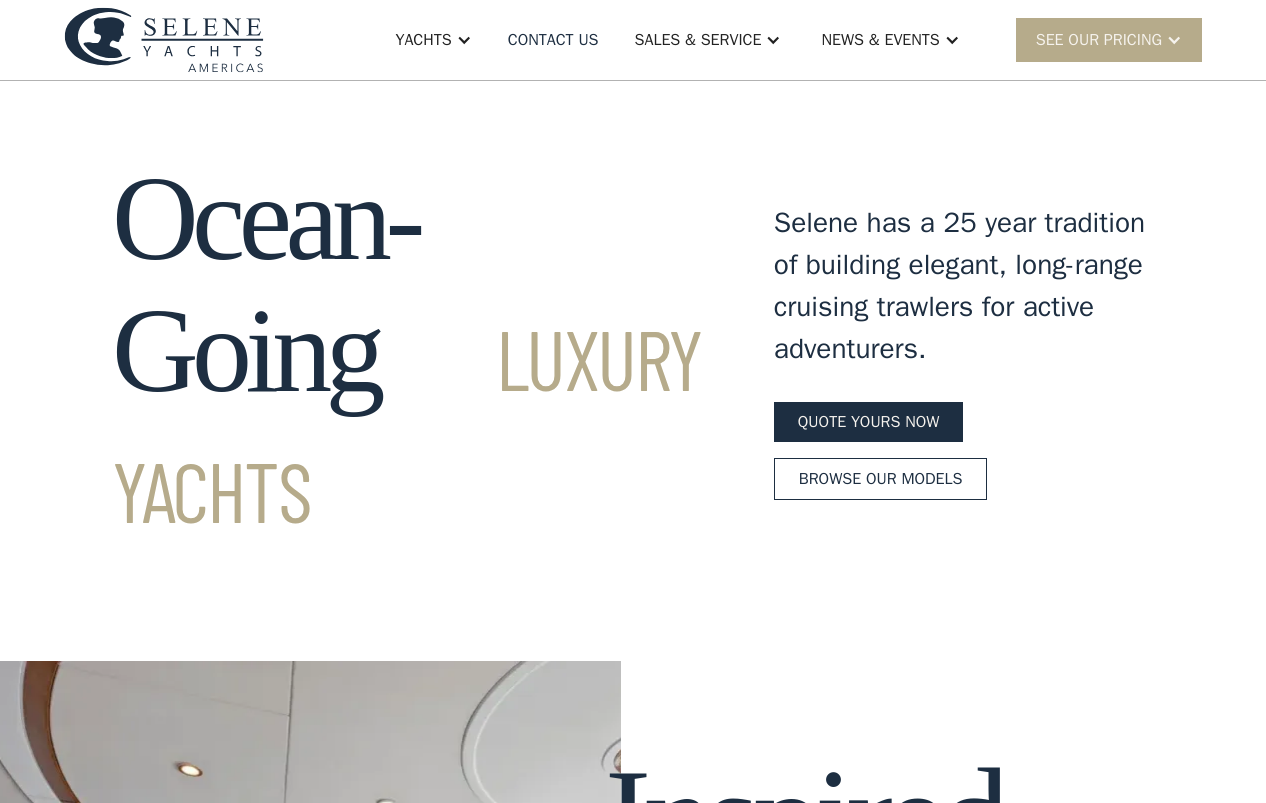scroll, scrollTop: 0, scrollLeft: 0, axis: both 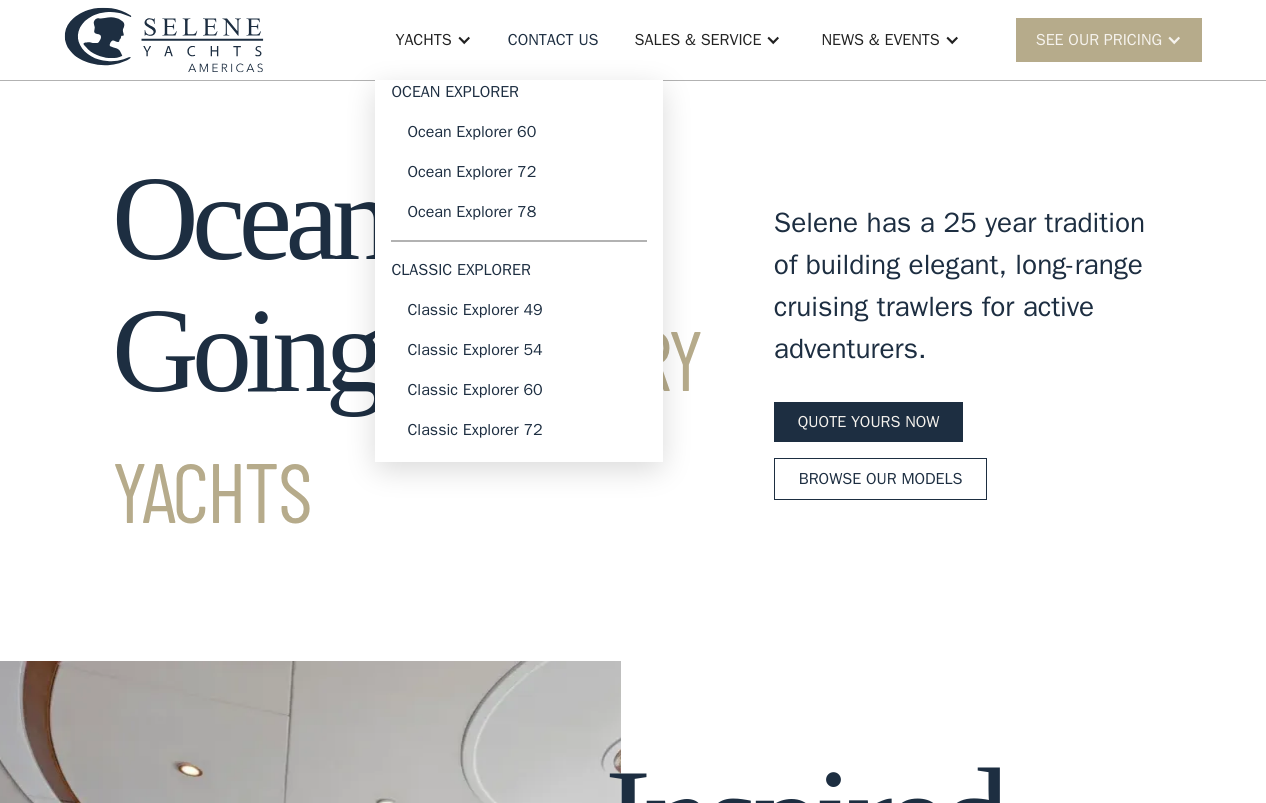 click on "Yachts" at bounding box center [423, 40] 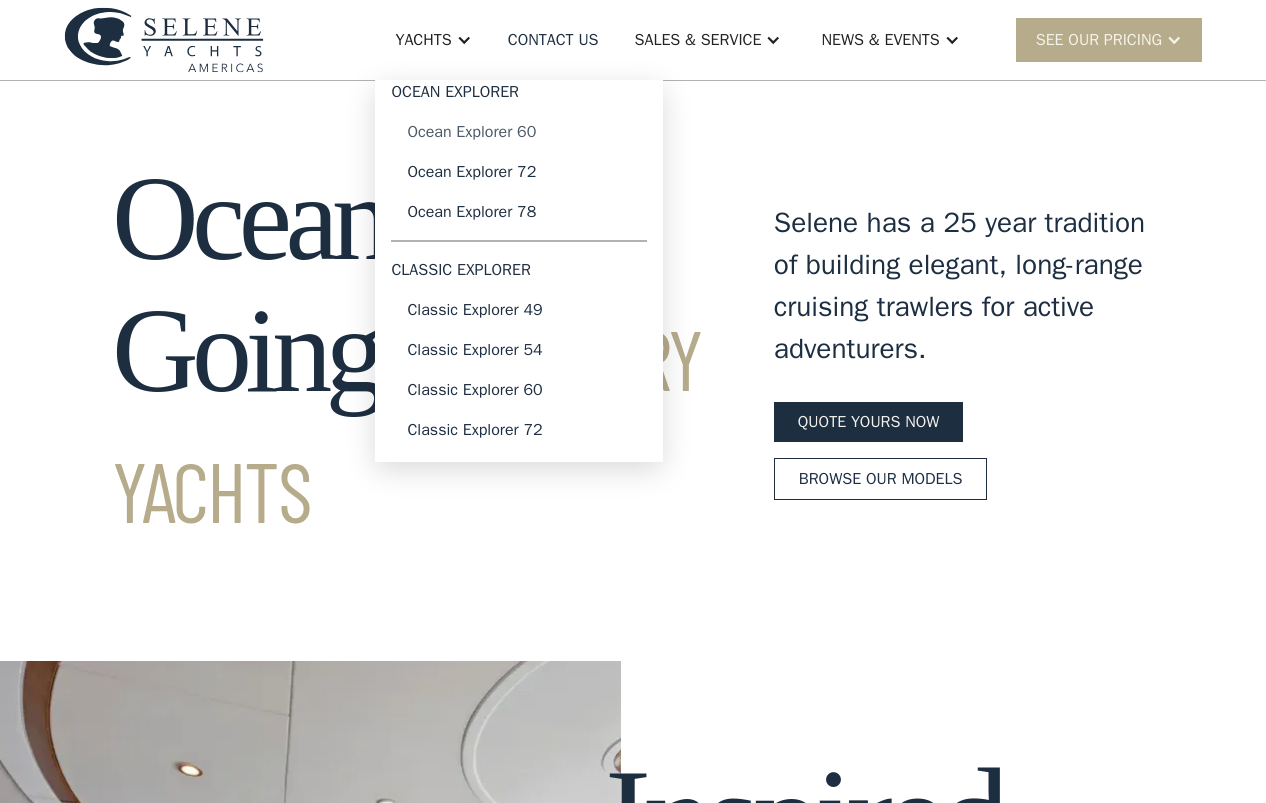 click on "Ocean Explorer 60" at bounding box center [519, 132] 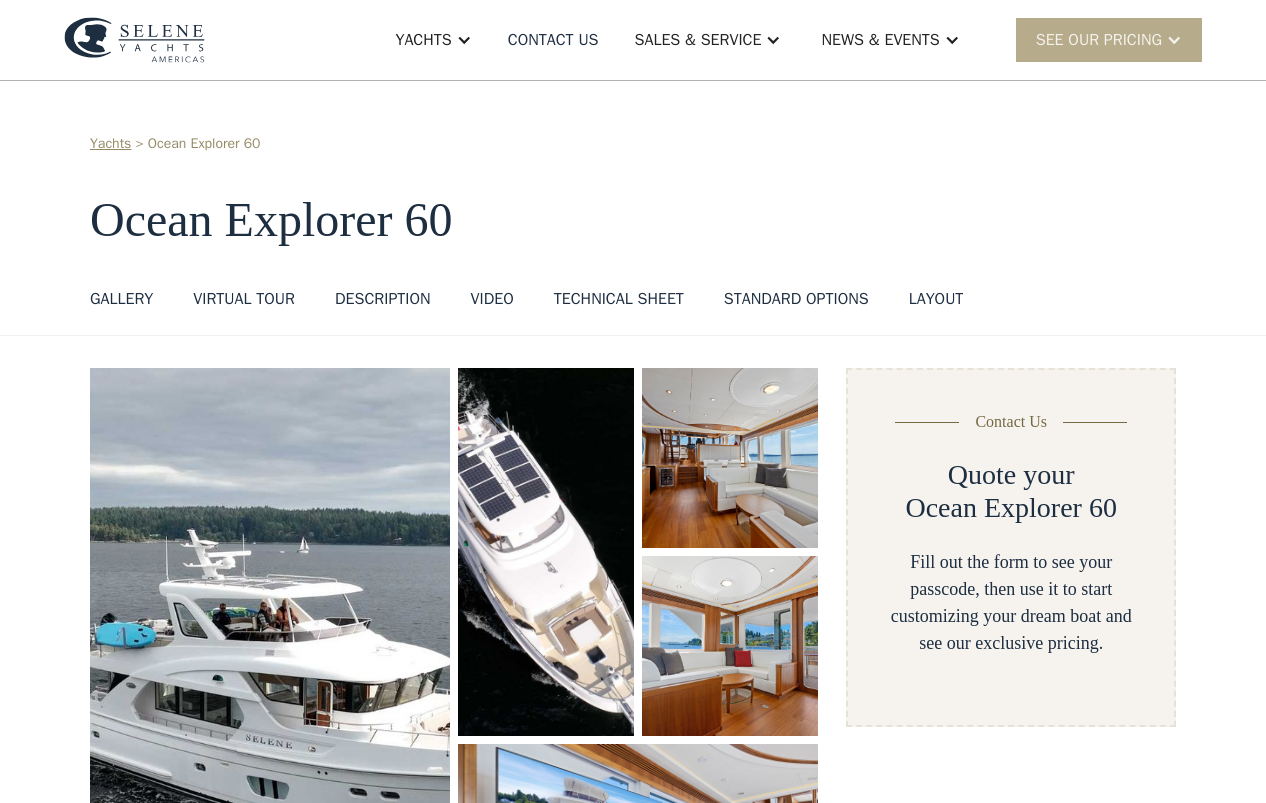scroll, scrollTop: 0, scrollLeft: 0, axis: both 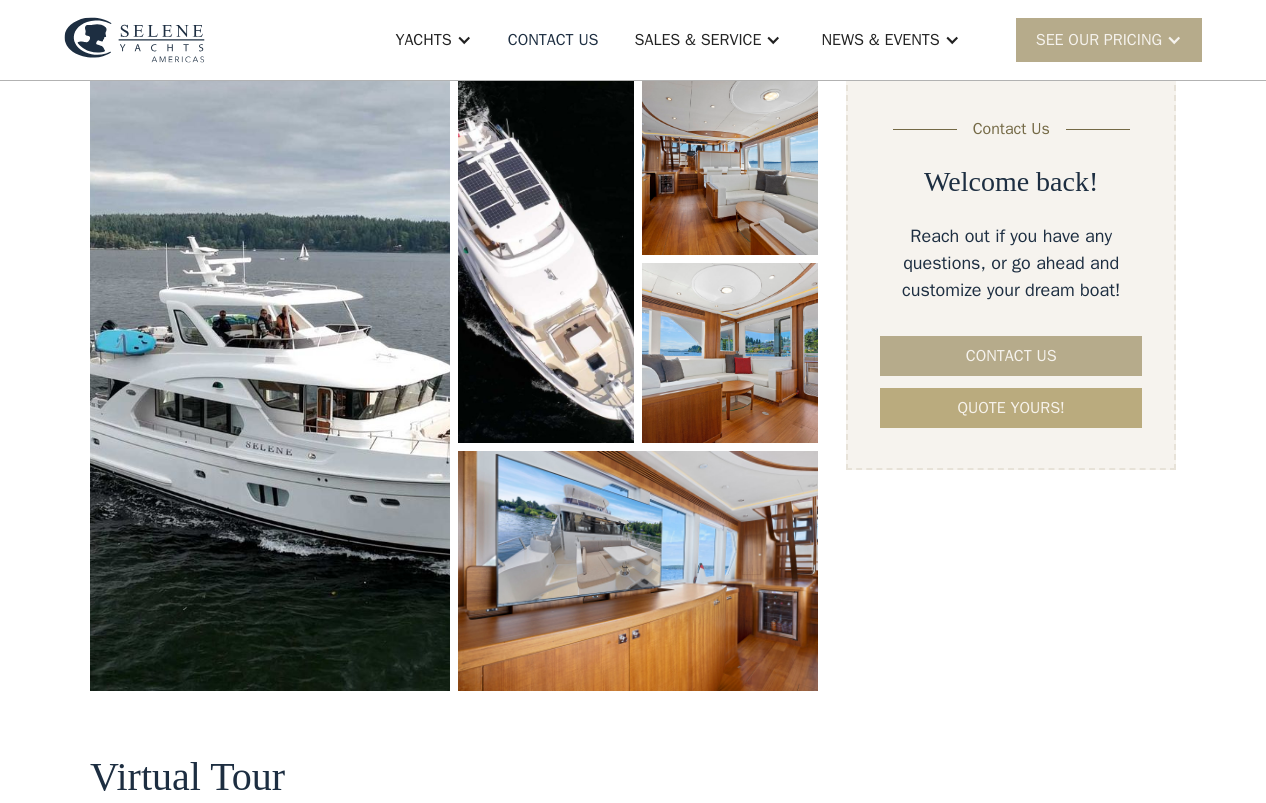 click on "Quote yours!" at bounding box center [1011, 408] 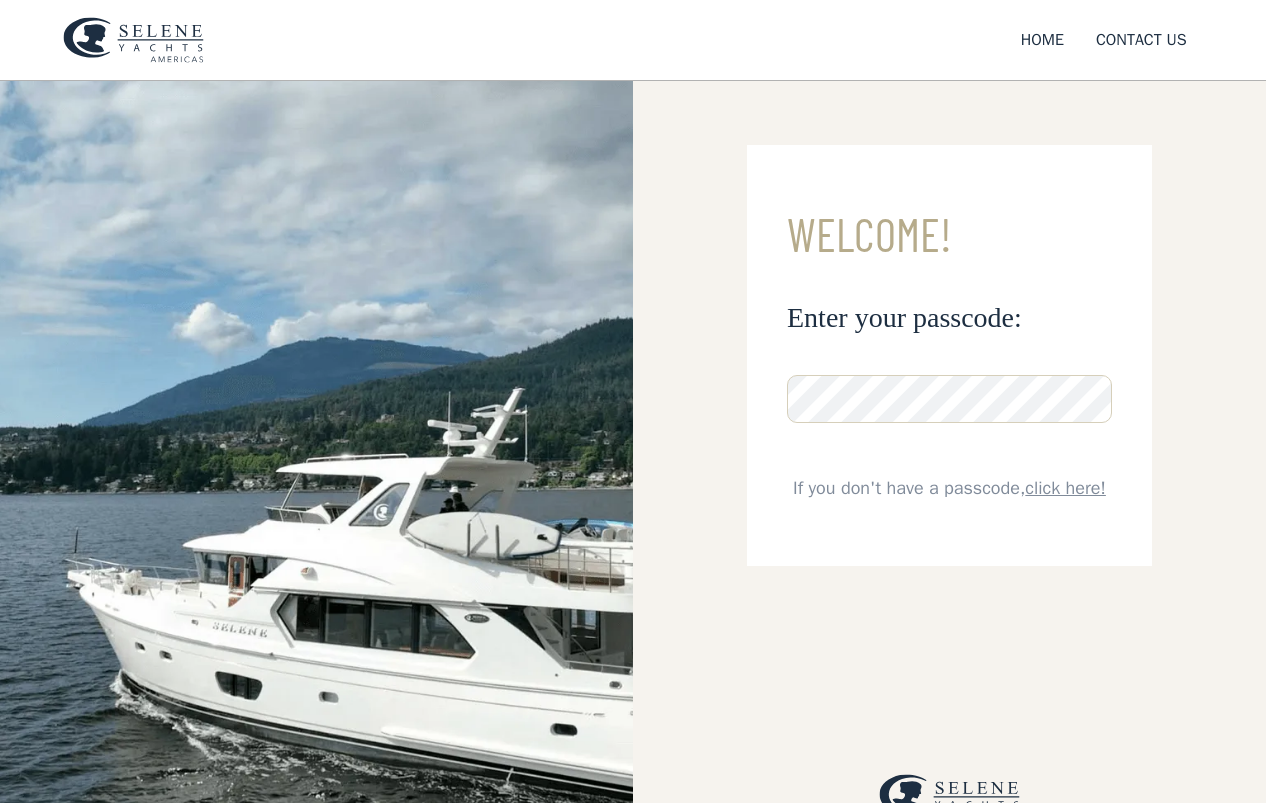 scroll, scrollTop: 0, scrollLeft: 0, axis: both 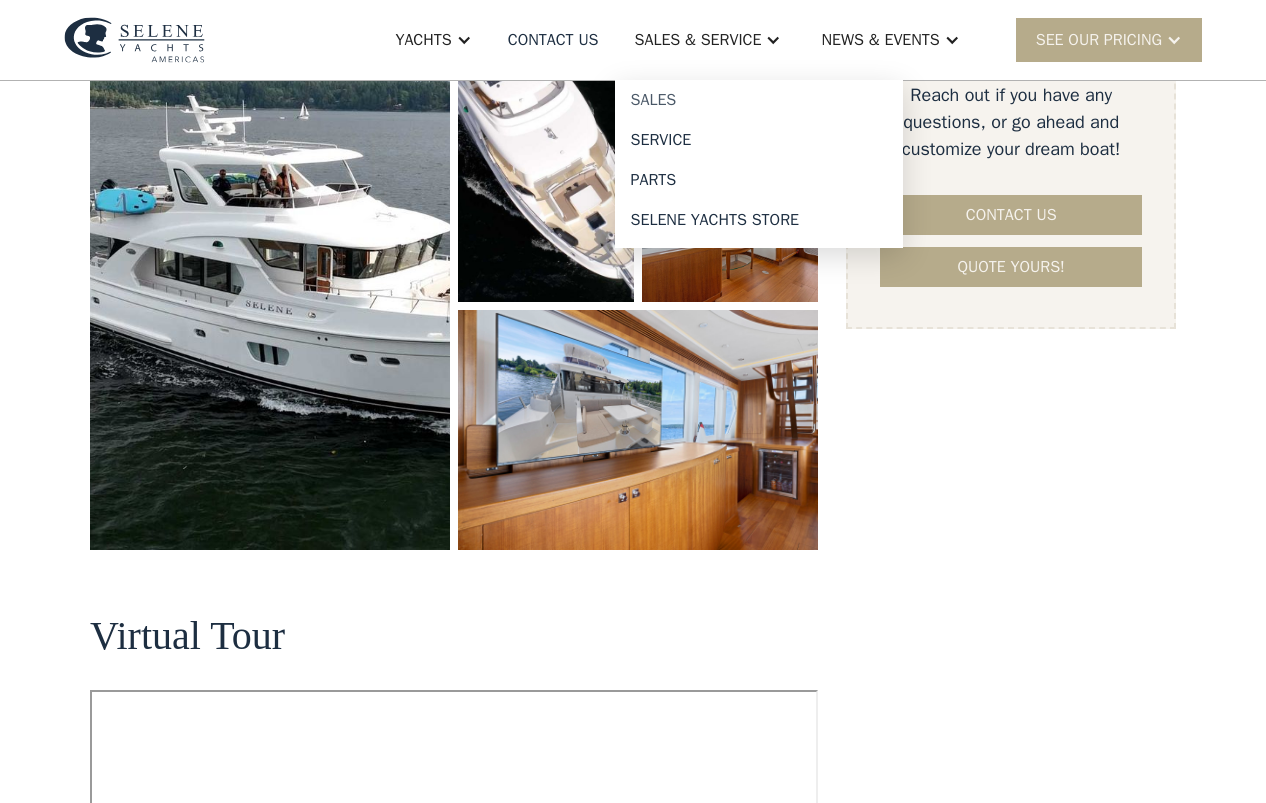 click on "Sales" at bounding box center [759, 100] 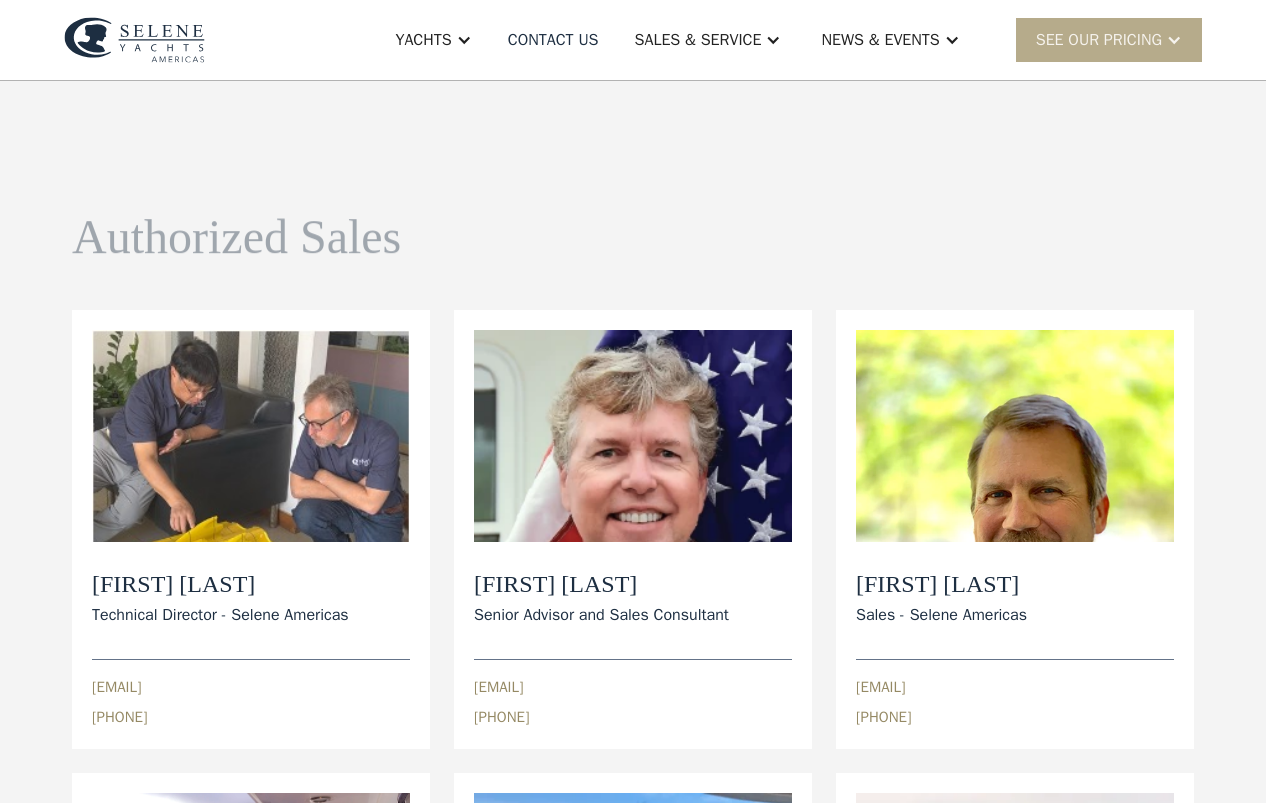 scroll, scrollTop: 0, scrollLeft: 0, axis: both 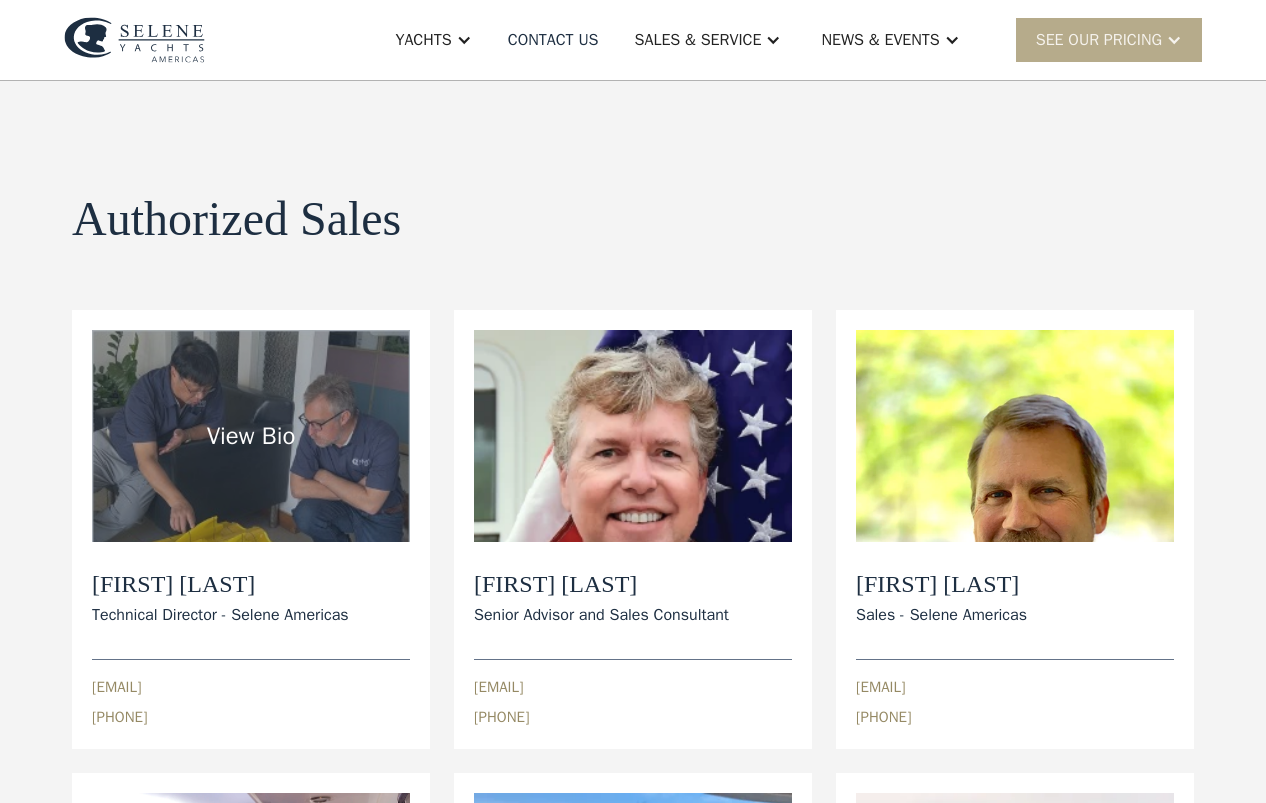 click on "[FIRST] [LAST]" at bounding box center (220, 584) 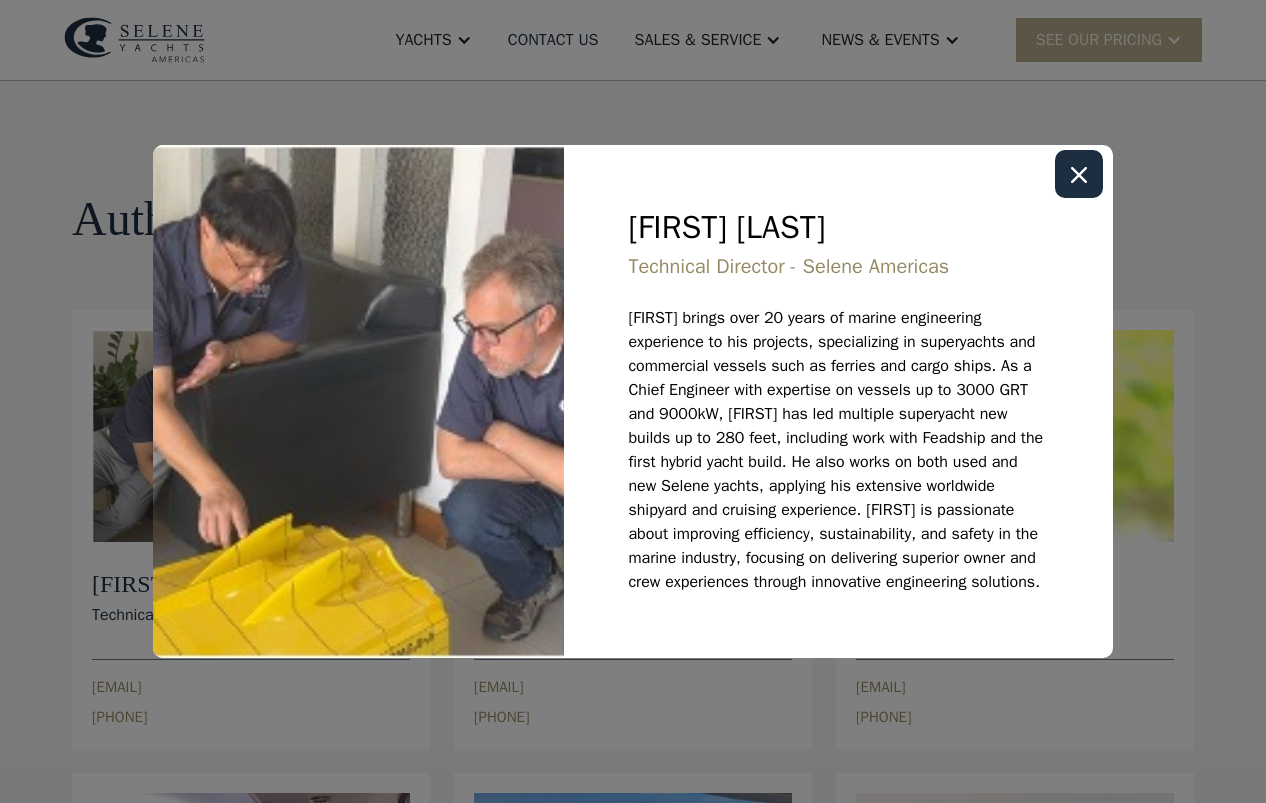 click at bounding box center (1079, 174) 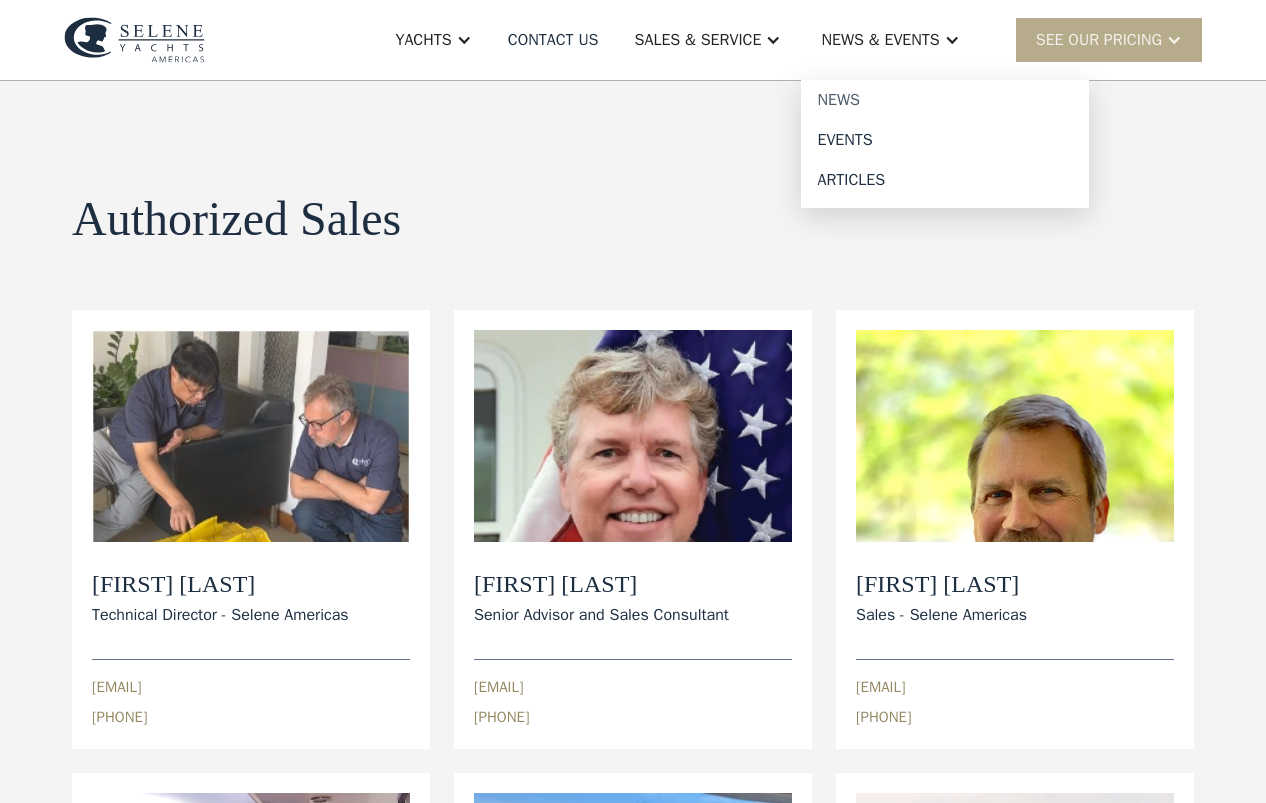 click on "News" at bounding box center (945, 100) 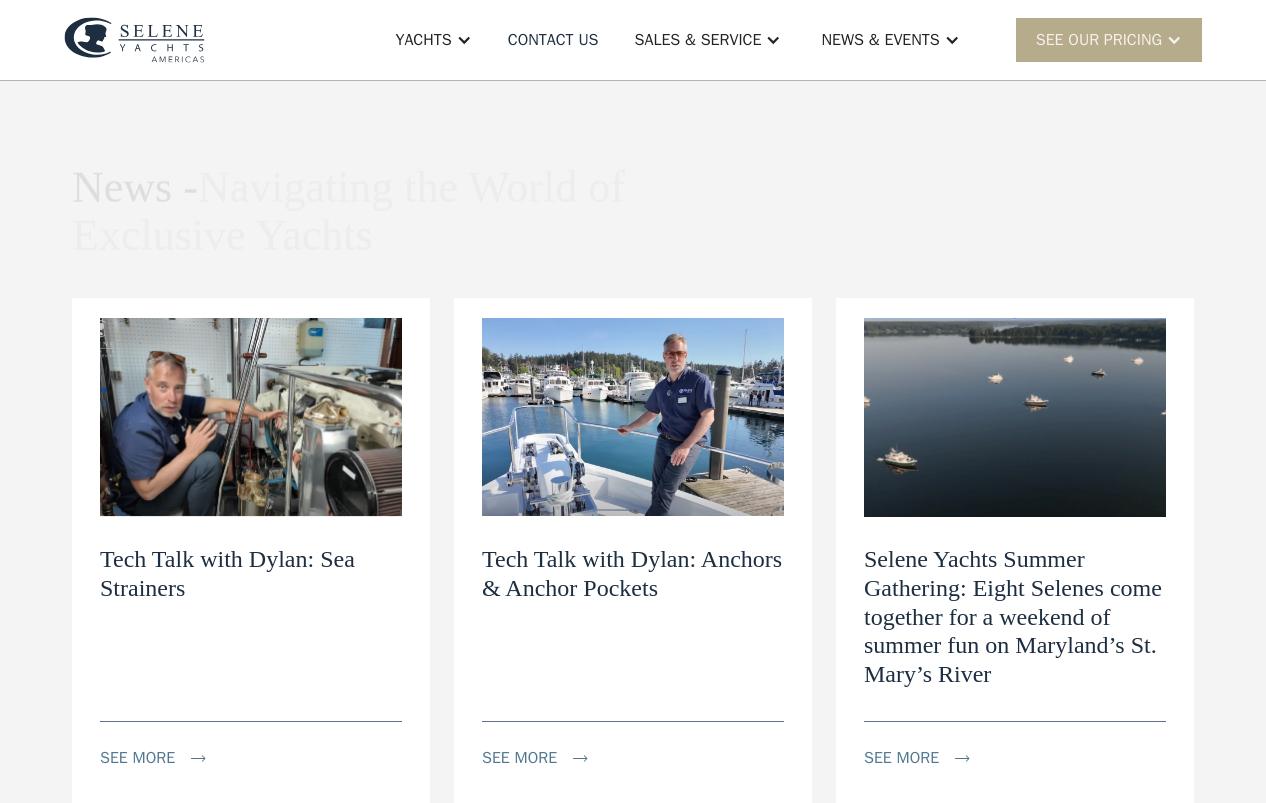 scroll, scrollTop: 0, scrollLeft: 0, axis: both 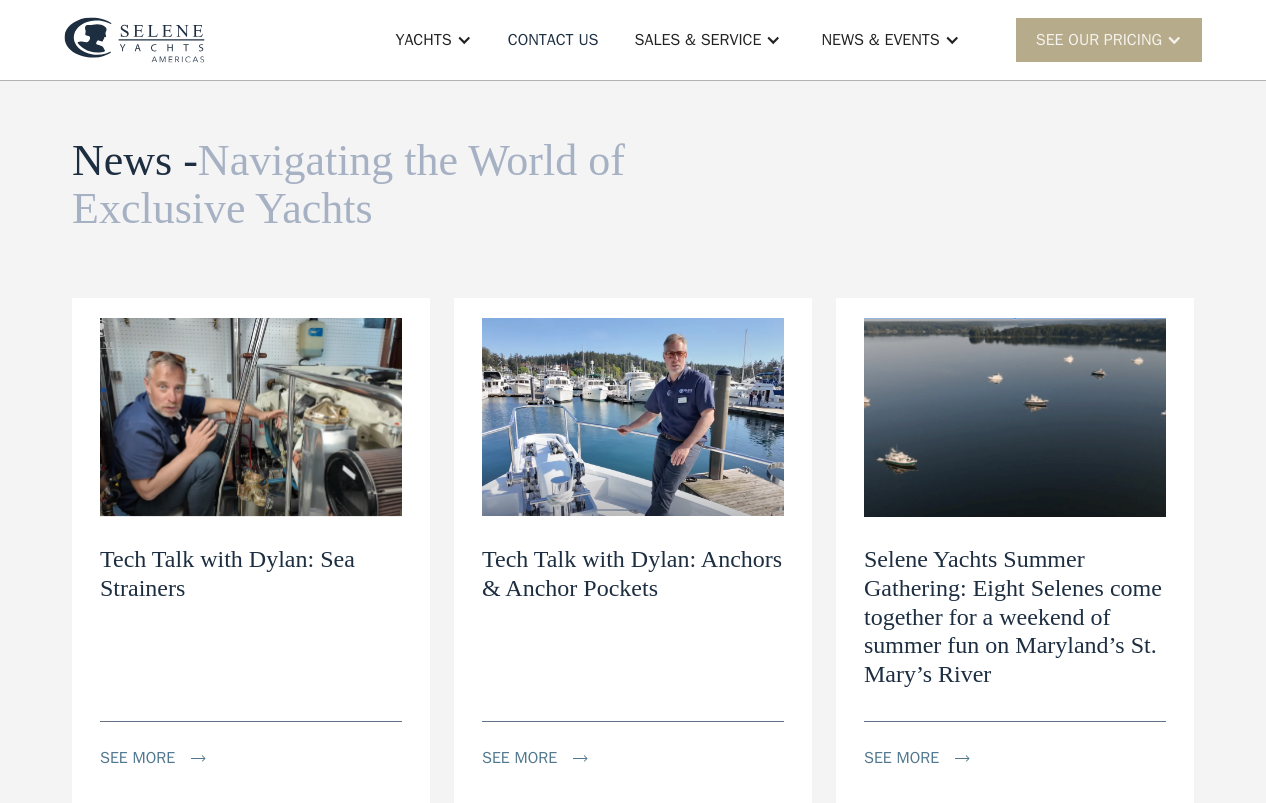click on "Tech Talk with Dylan: Anchors & Anchor Pockets" at bounding box center [633, 574] 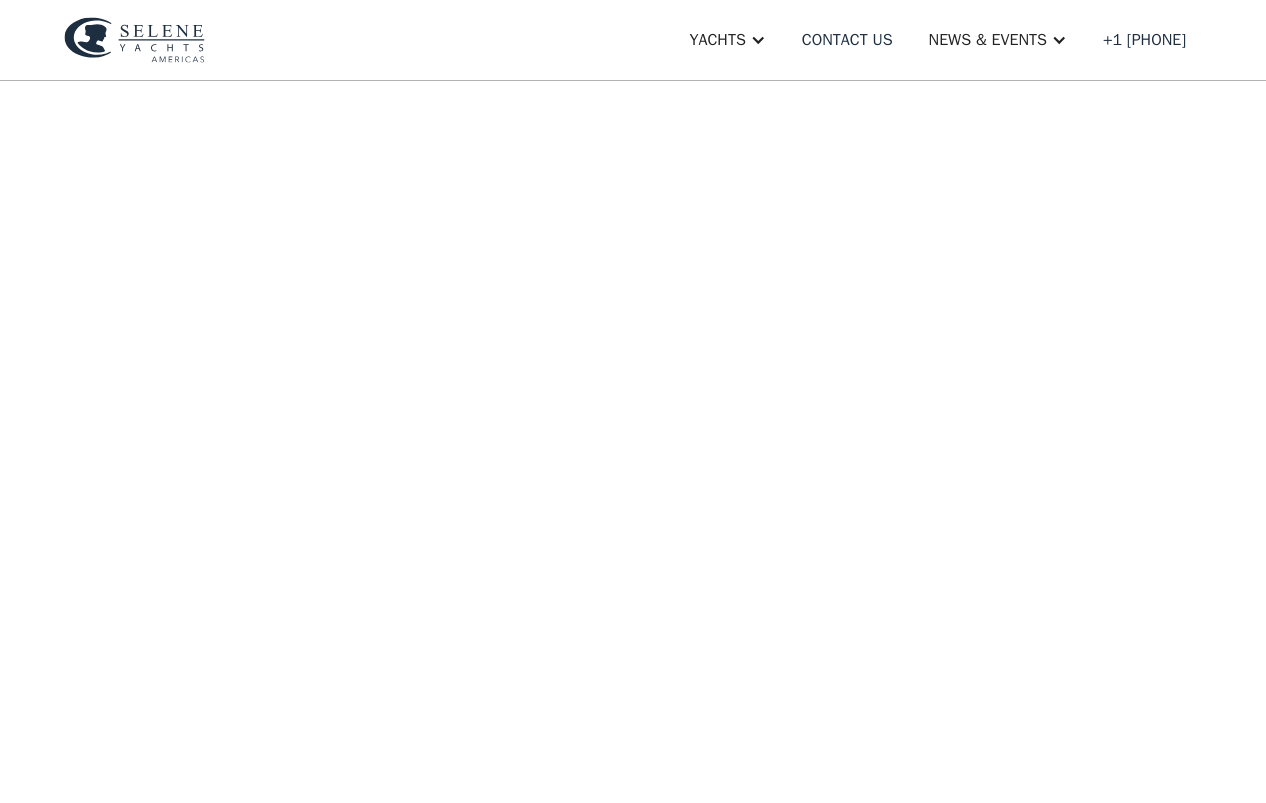 scroll, scrollTop: 0, scrollLeft: 0, axis: both 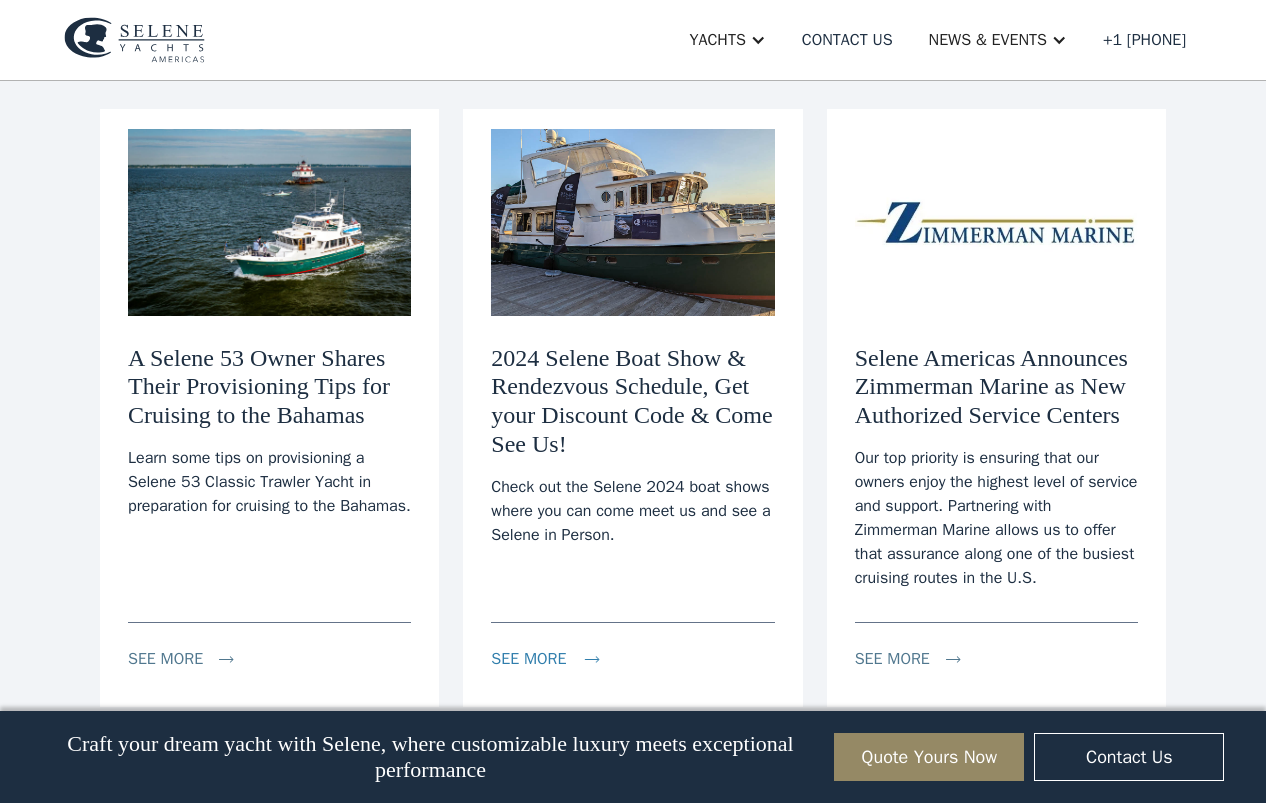 click on "see more" at bounding box center [556, 659] 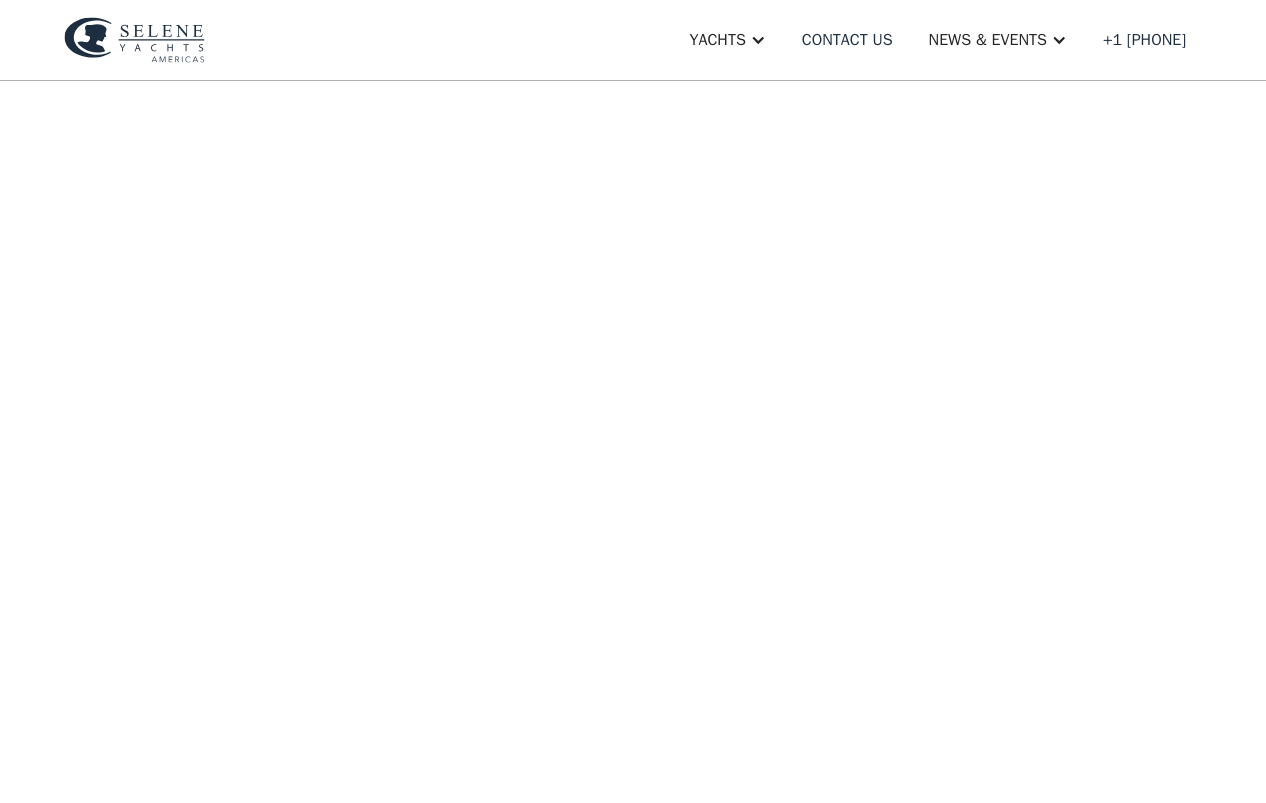 scroll, scrollTop: 0, scrollLeft: 0, axis: both 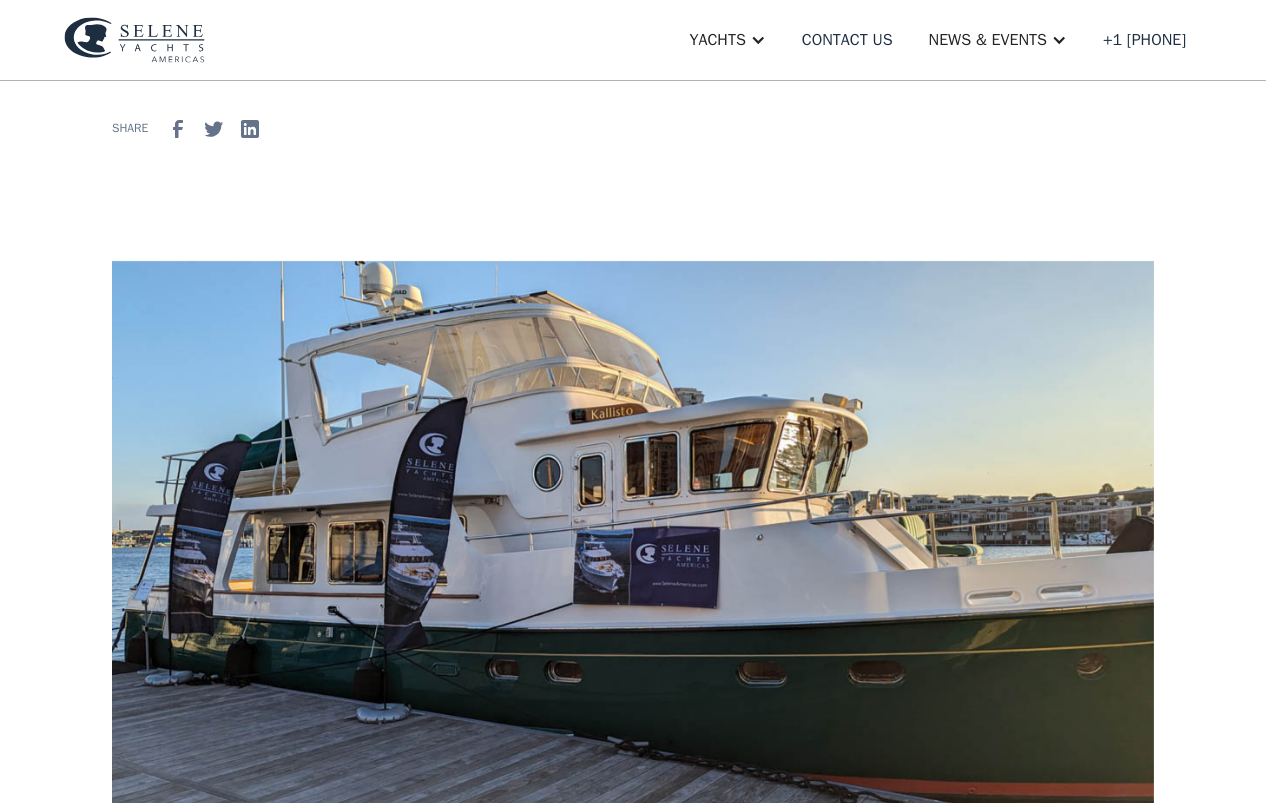 click at bounding box center [134, 40] 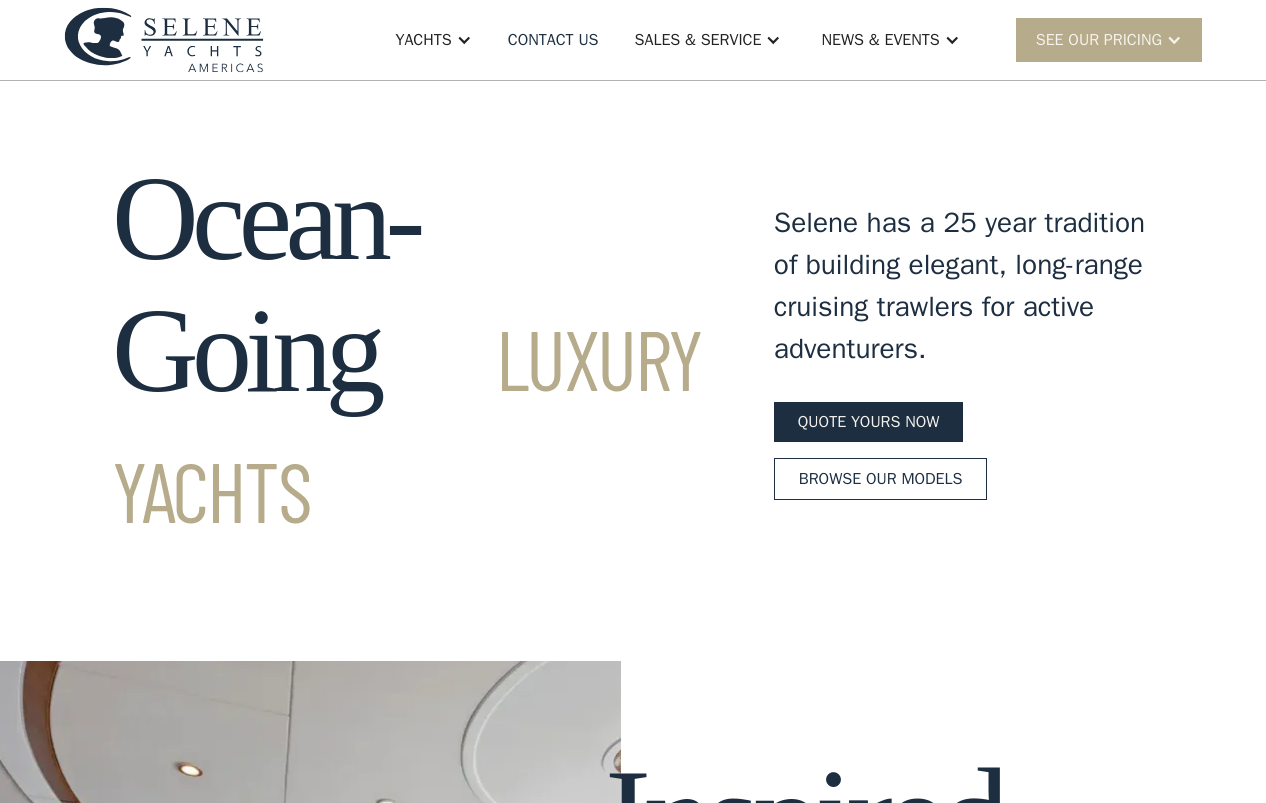 scroll, scrollTop: 0, scrollLeft: 0, axis: both 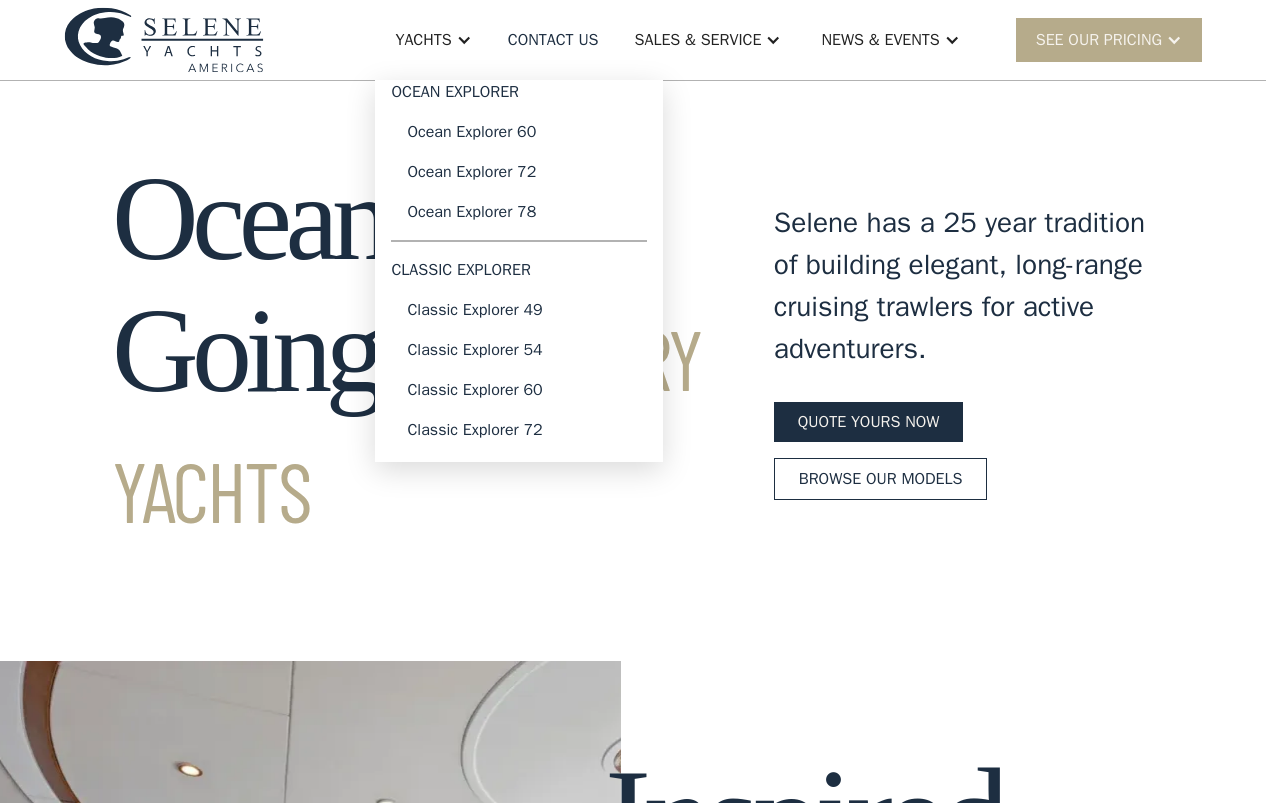 click on "Ocean Explorer" at bounding box center [519, 96] 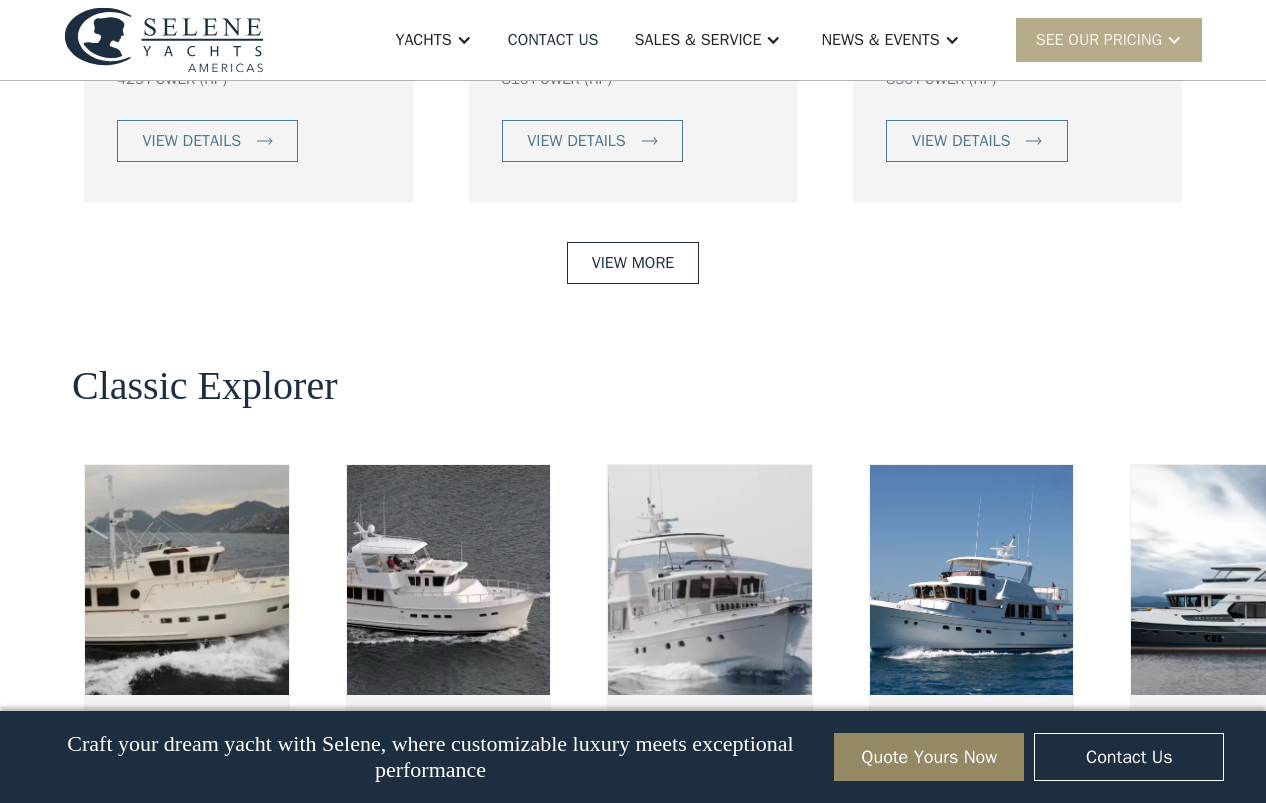 scroll, scrollTop: 4070, scrollLeft: 0, axis: vertical 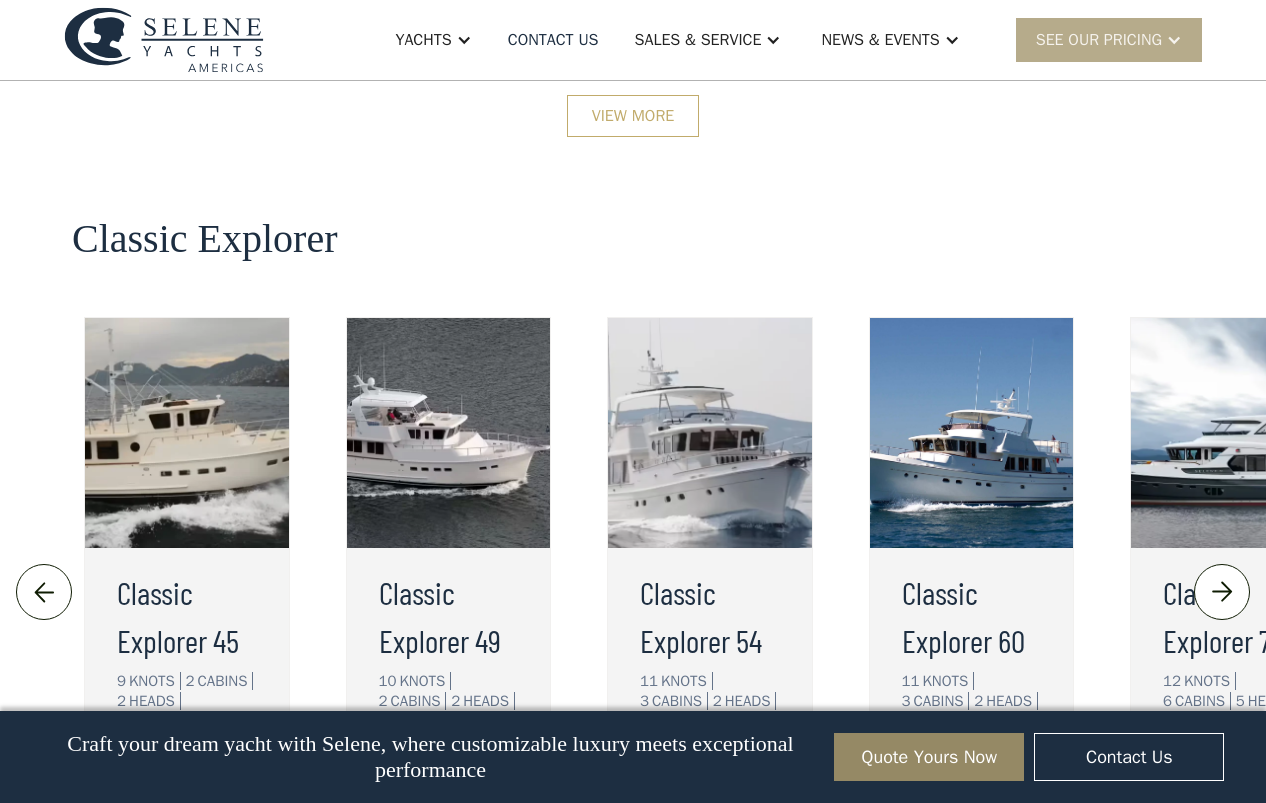 click on "View More" at bounding box center (633, 116) 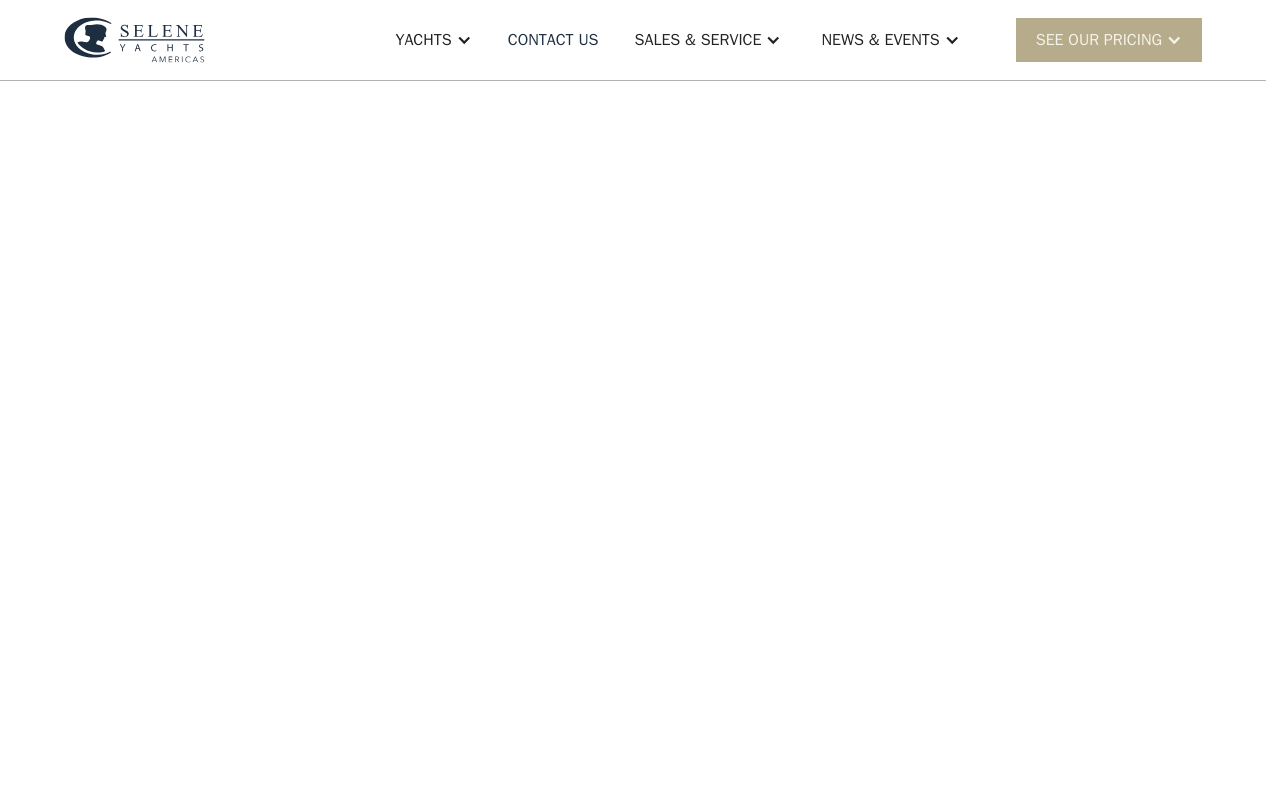 scroll, scrollTop: 0, scrollLeft: 0, axis: both 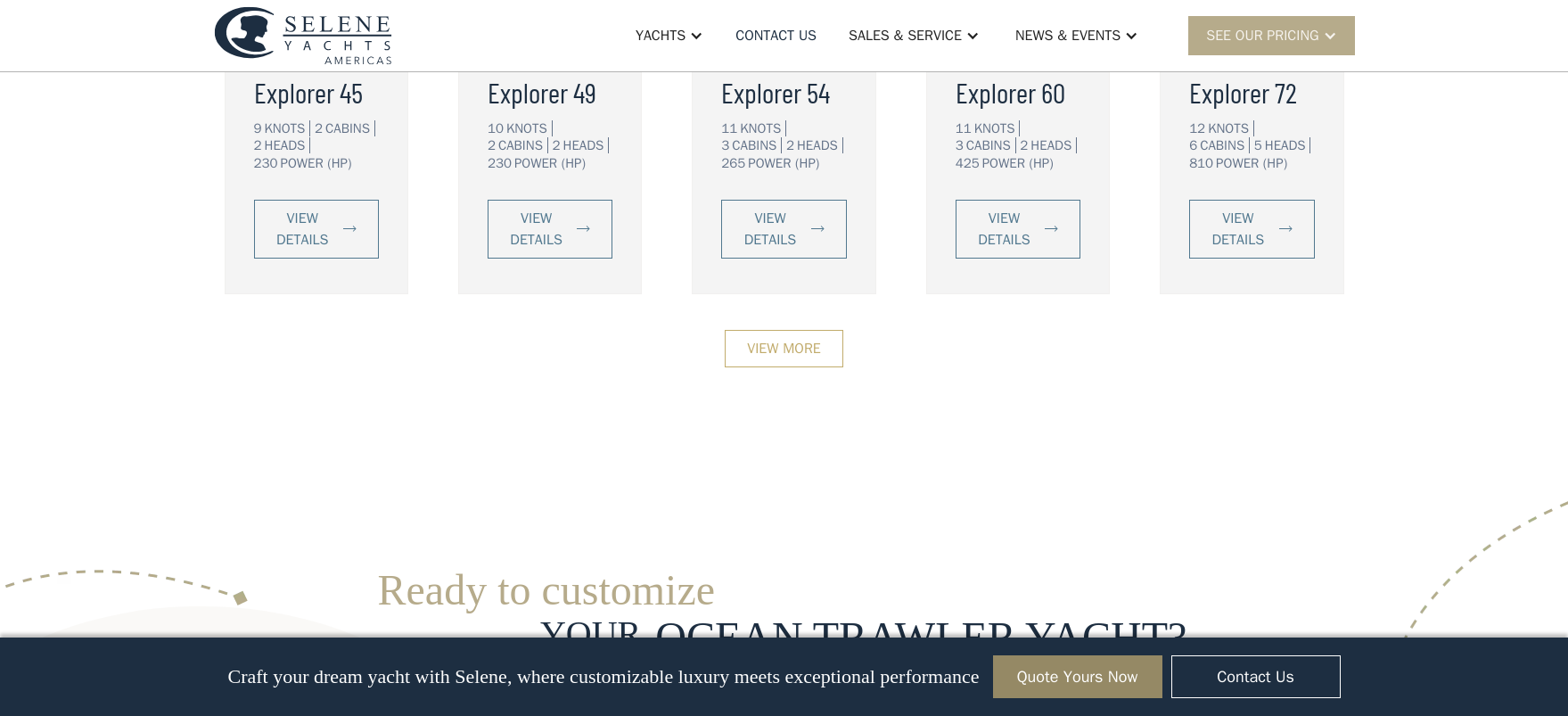 click on "View More" at bounding box center [784, 349] 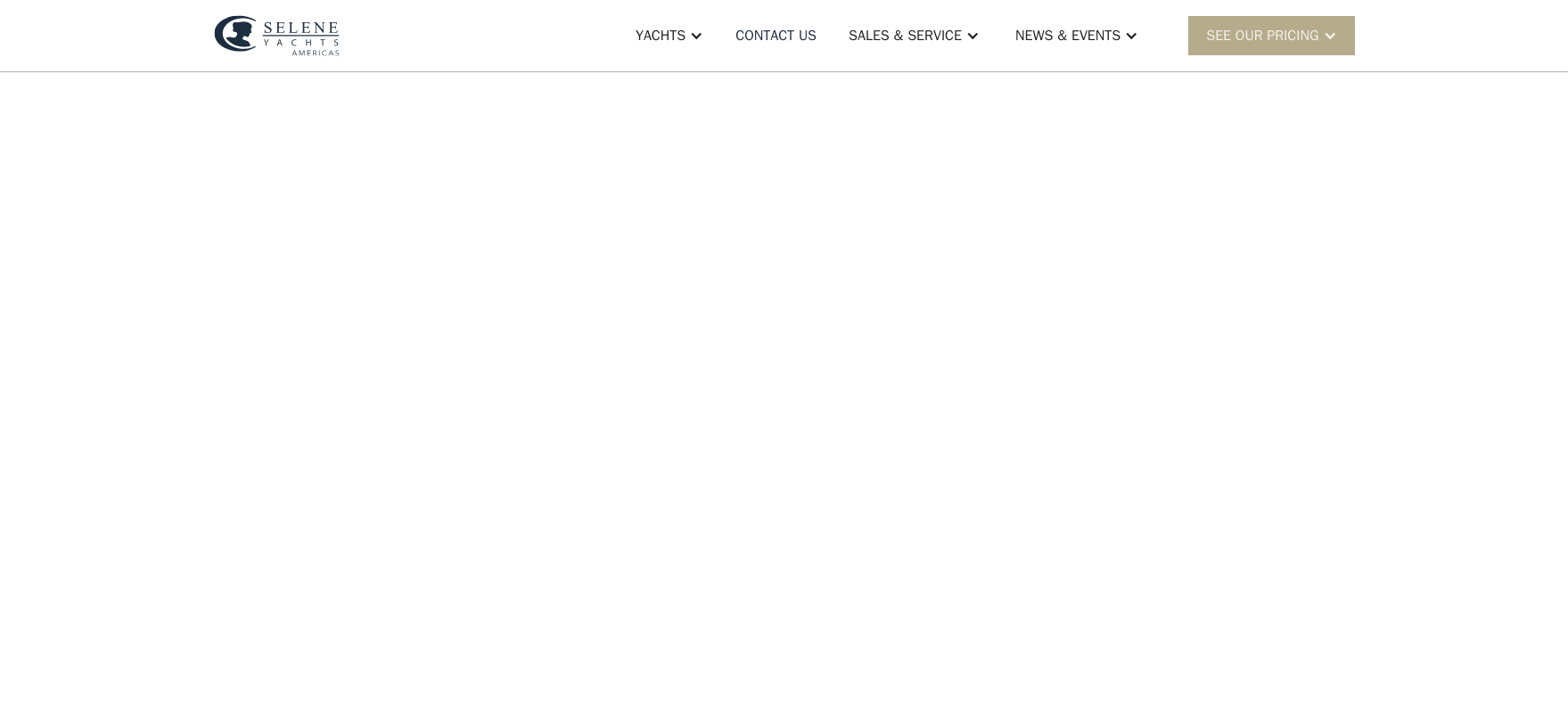 scroll, scrollTop: 0, scrollLeft: 0, axis: both 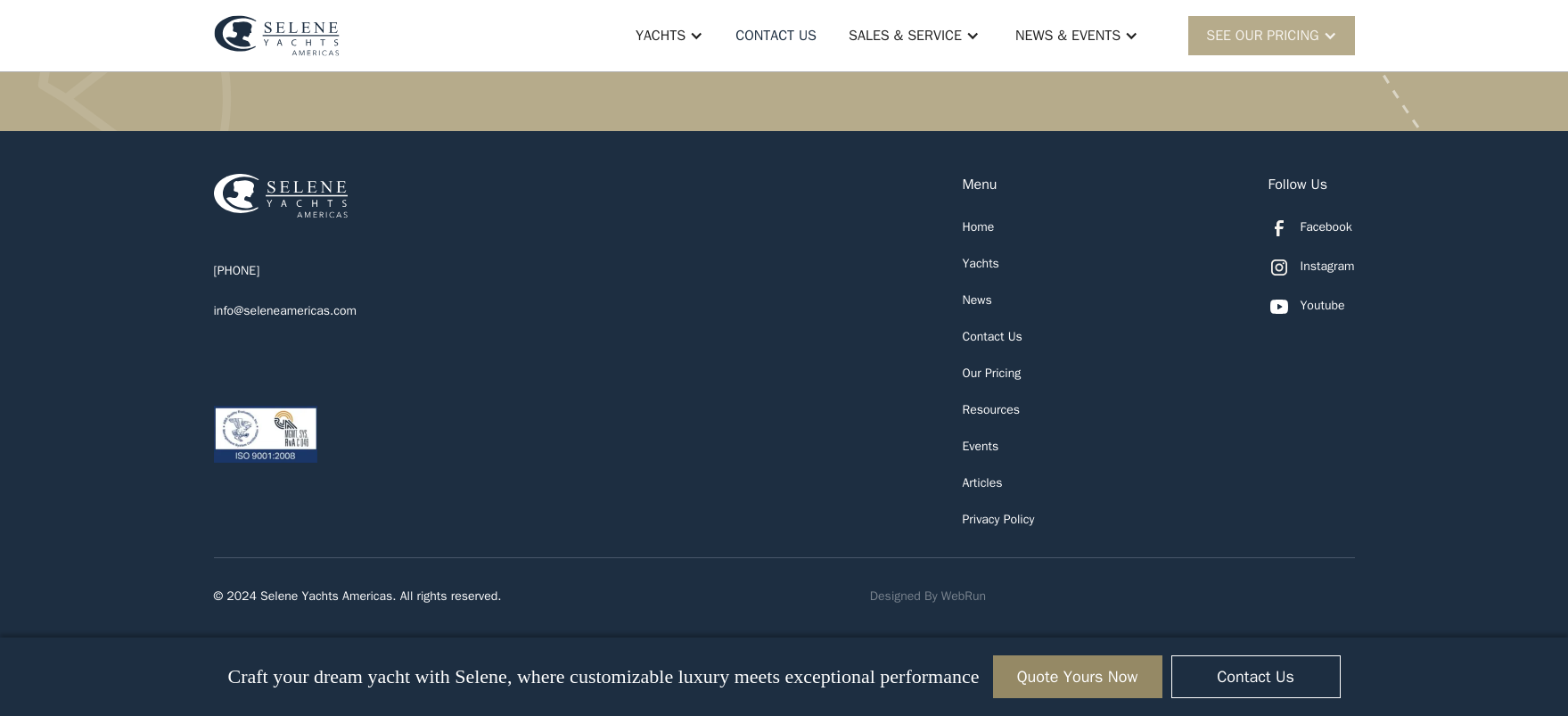 click on "[PHONE] [EMAIL] Menu Home Yachts News Contact Us Our Pricing Resources Events Articles Privacy Policy Follow Us Facebook Instagram Twitter Youtube © 2024 Selene Yachts Americas. All rights reserved. Designed By WebRun Privacy Policy Terms of Service" at bounding box center [784, 397] 